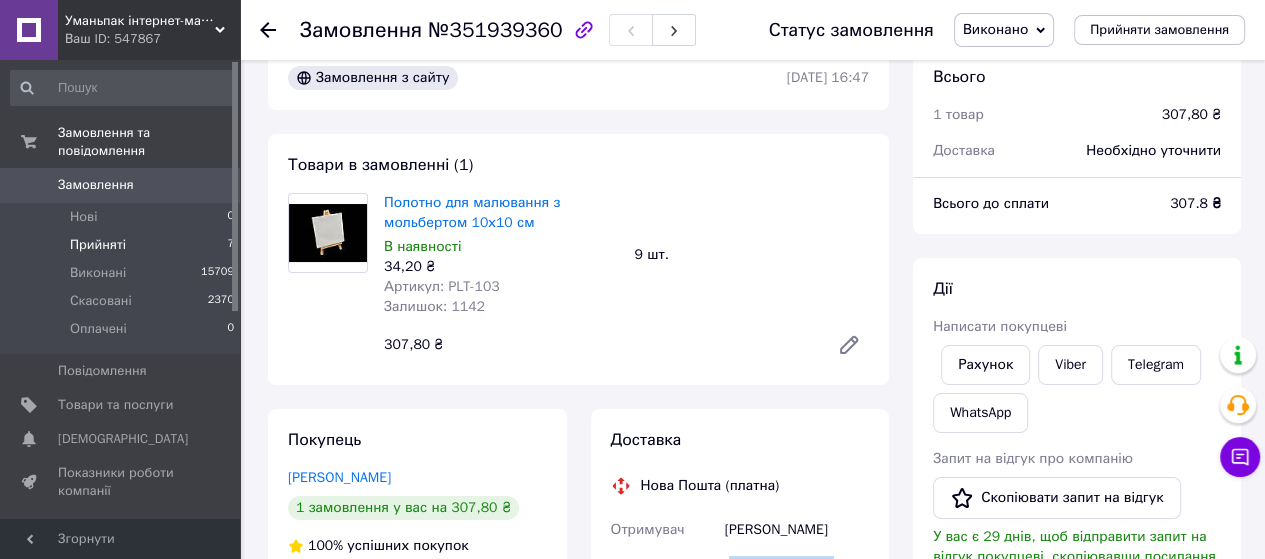 scroll, scrollTop: 33, scrollLeft: 0, axis: vertical 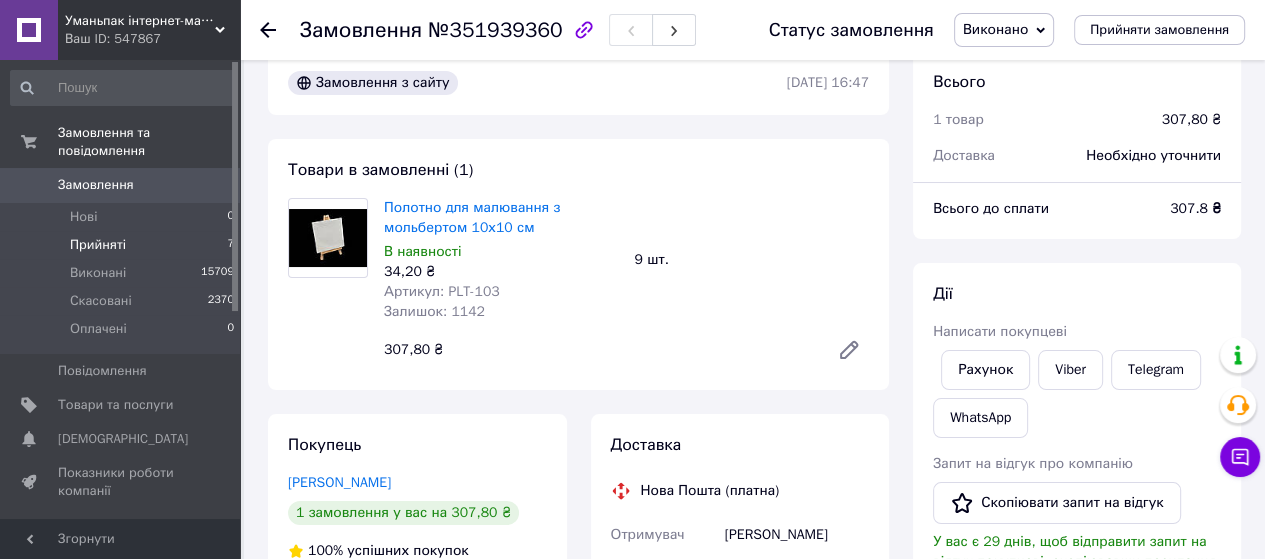 click on "Прийняті" at bounding box center (98, 245) 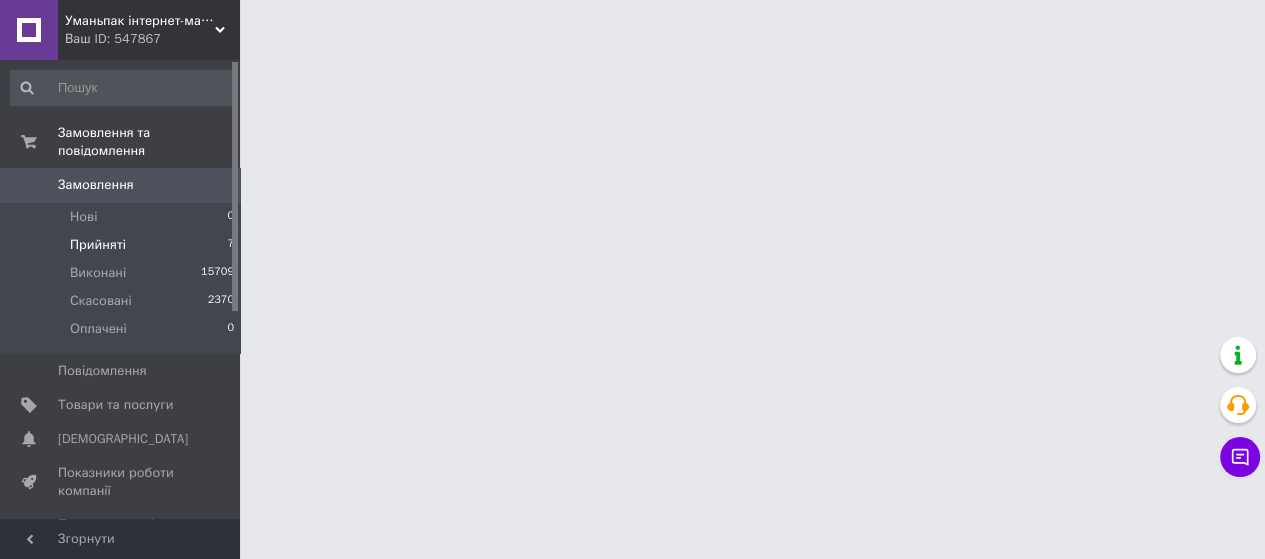 scroll, scrollTop: 0, scrollLeft: 0, axis: both 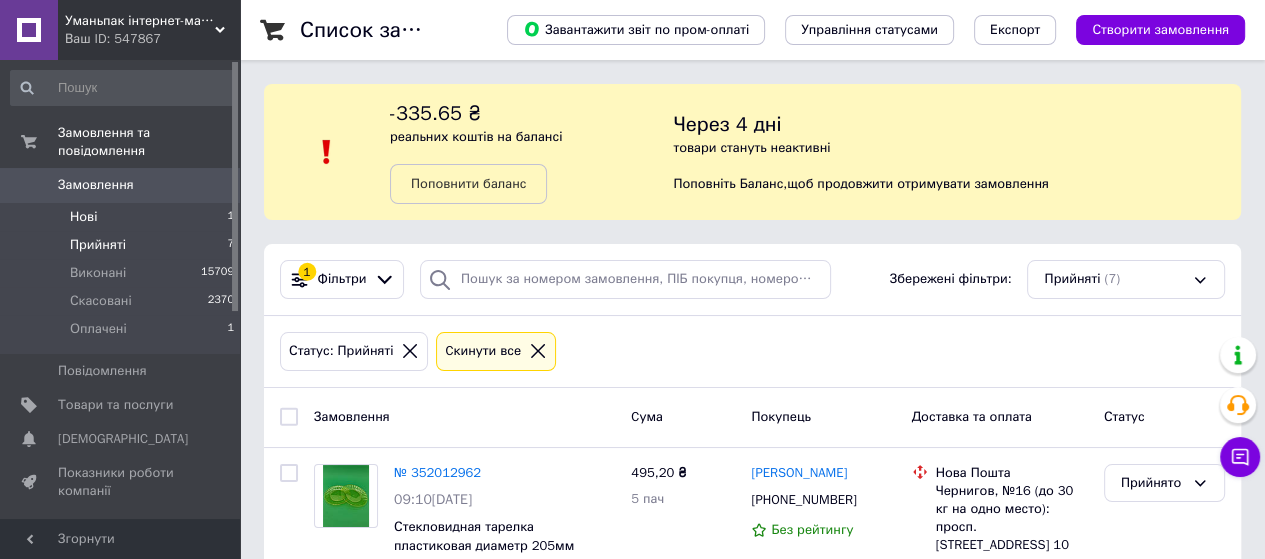 click on "Нові" at bounding box center [83, 217] 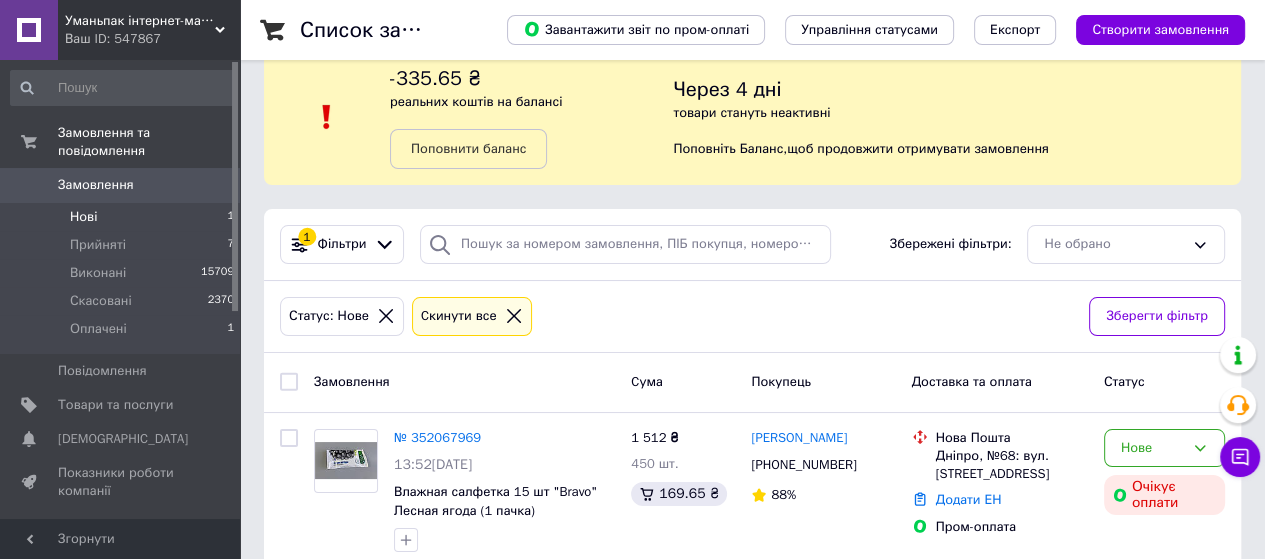 scroll, scrollTop: 68, scrollLeft: 0, axis: vertical 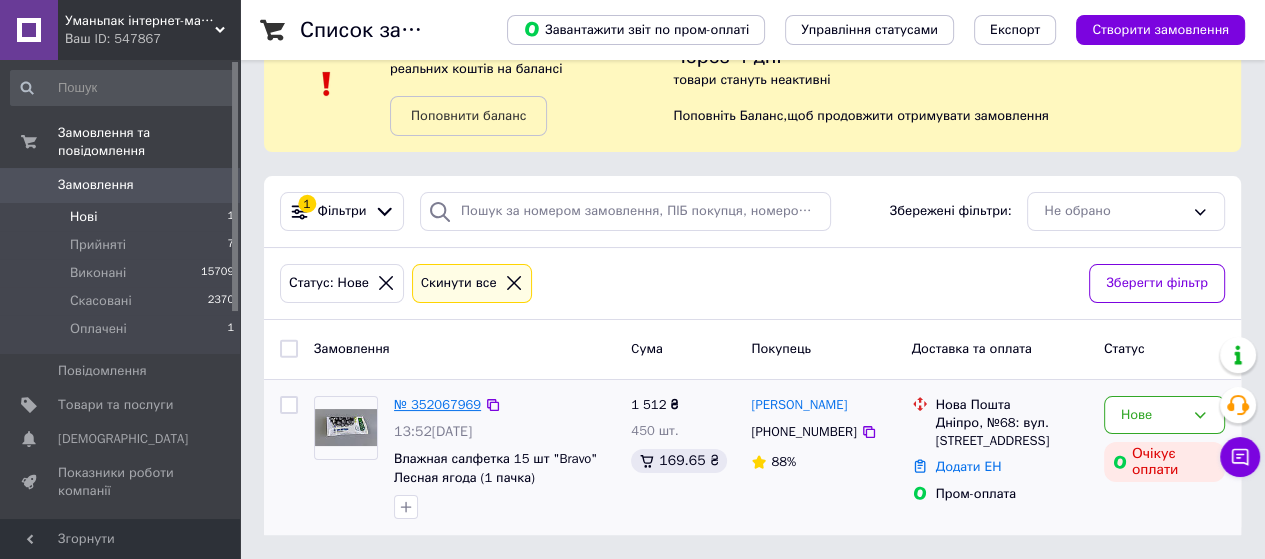 click on "№ 352067969" at bounding box center [437, 404] 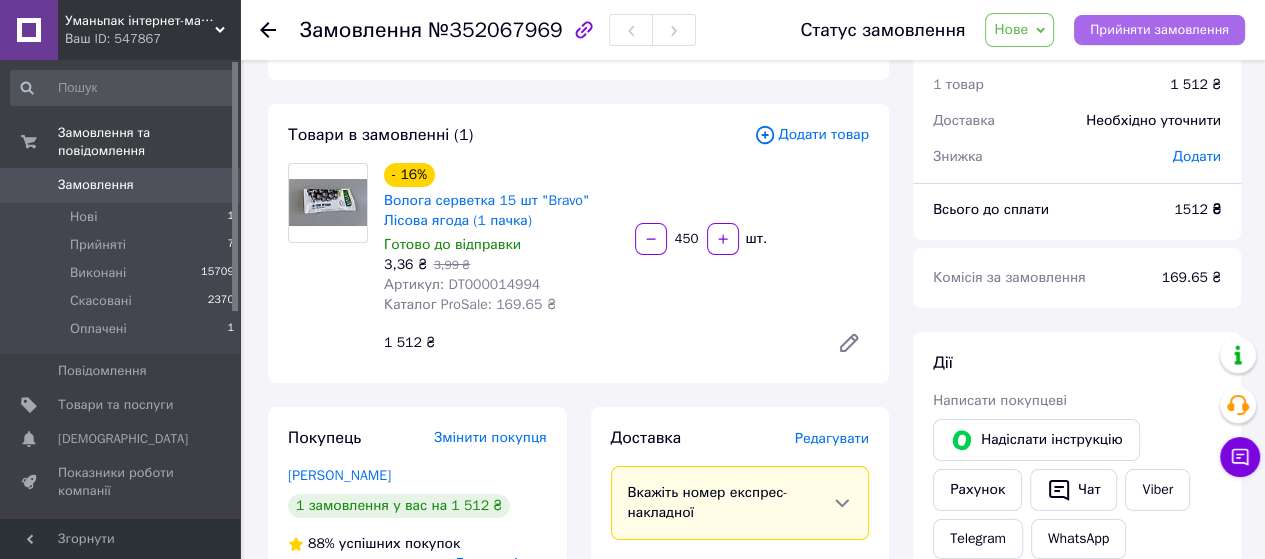 click on "Прийняти замовлення" at bounding box center [1159, 30] 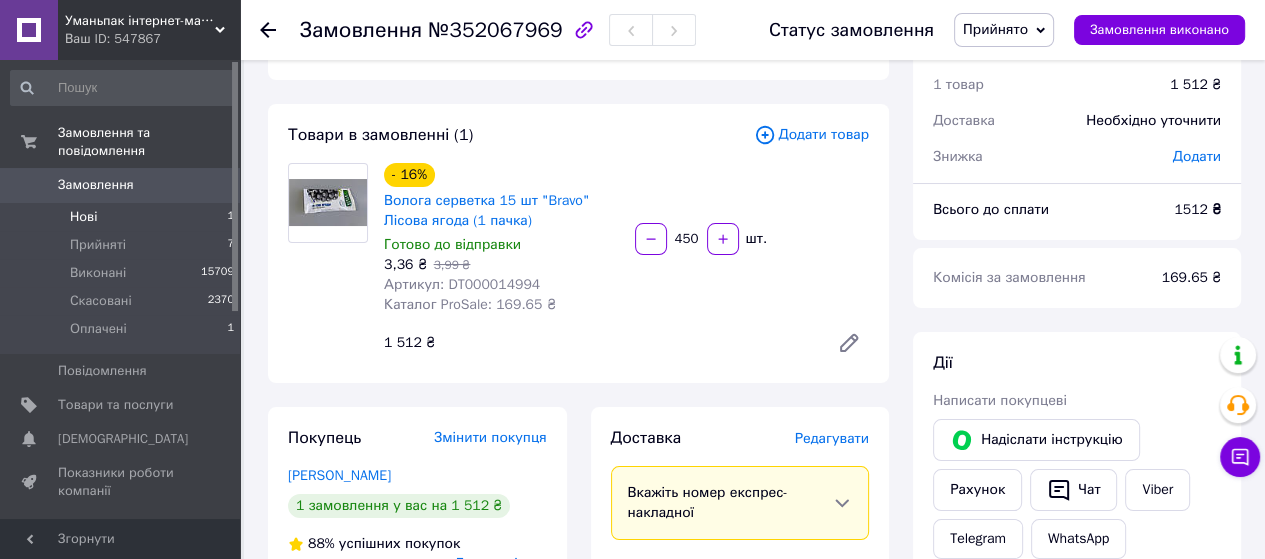 click on "Нові" at bounding box center [83, 217] 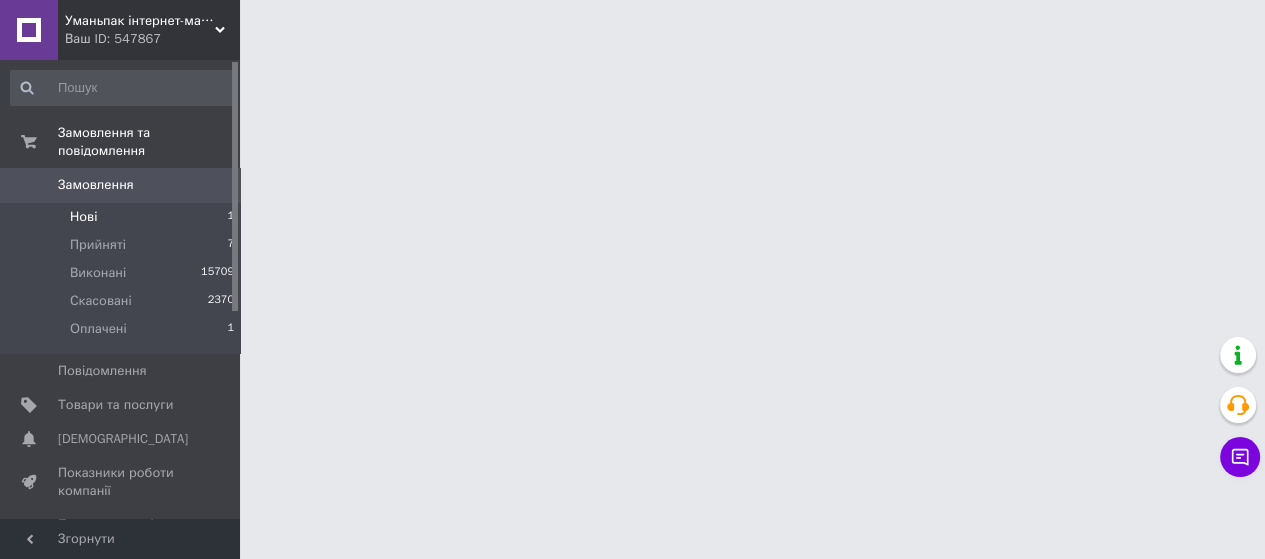 scroll, scrollTop: 0, scrollLeft: 0, axis: both 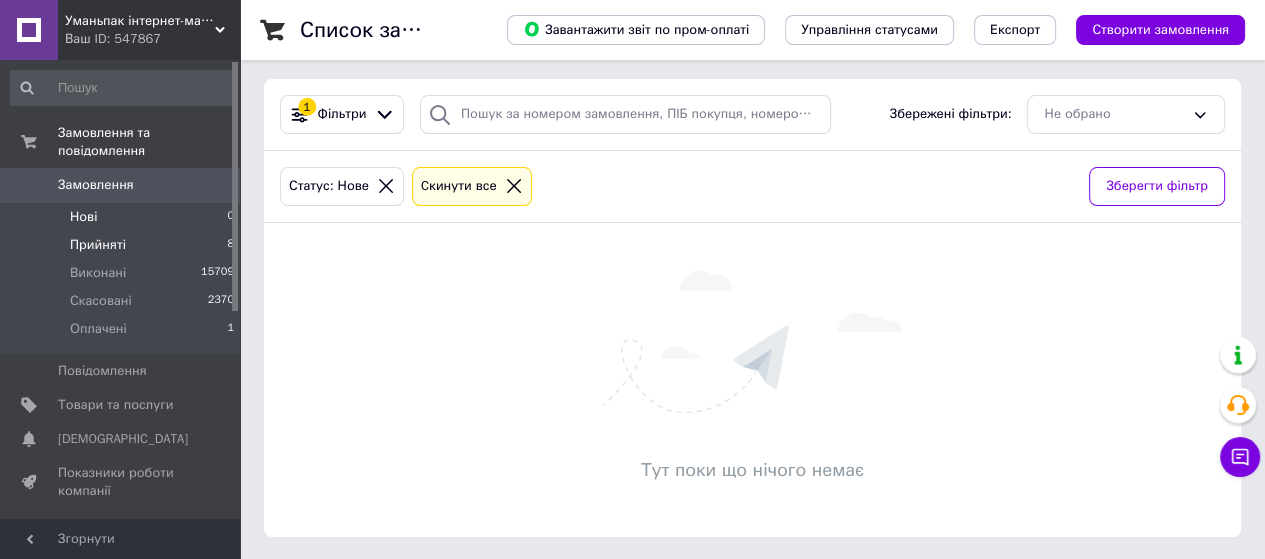 click on "Прийняті" at bounding box center [98, 245] 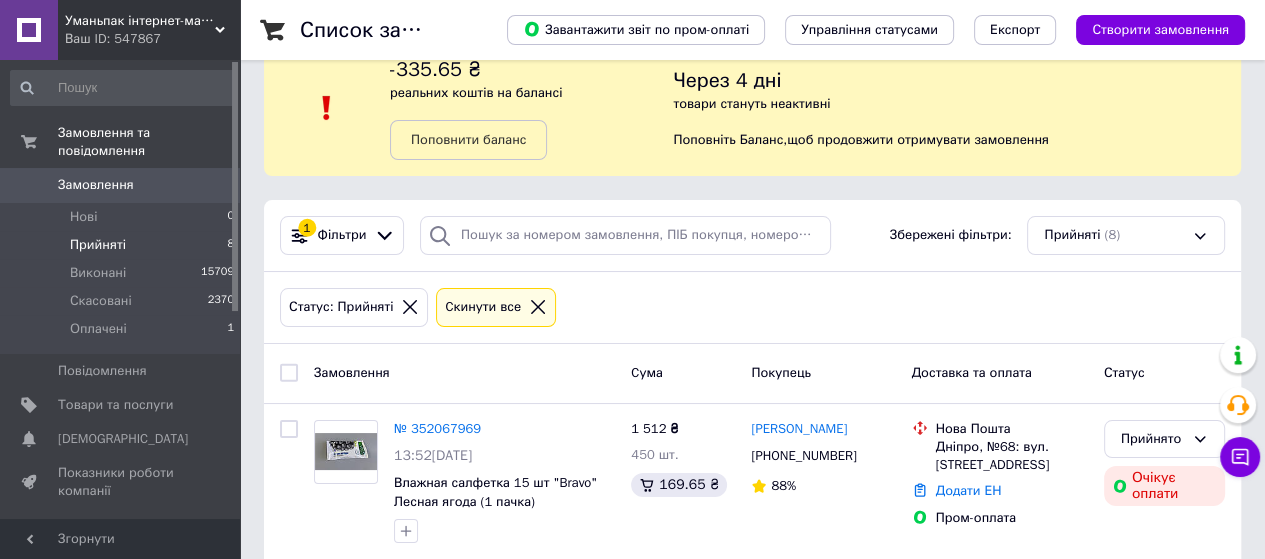 scroll, scrollTop: 200, scrollLeft: 0, axis: vertical 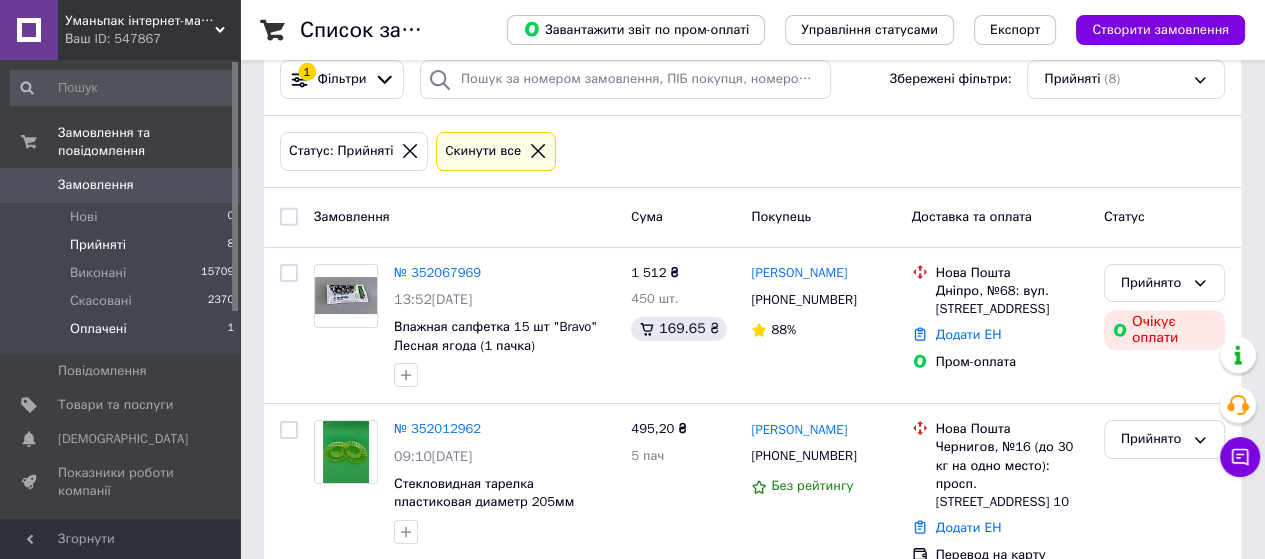 click on "Оплачені" at bounding box center [98, 329] 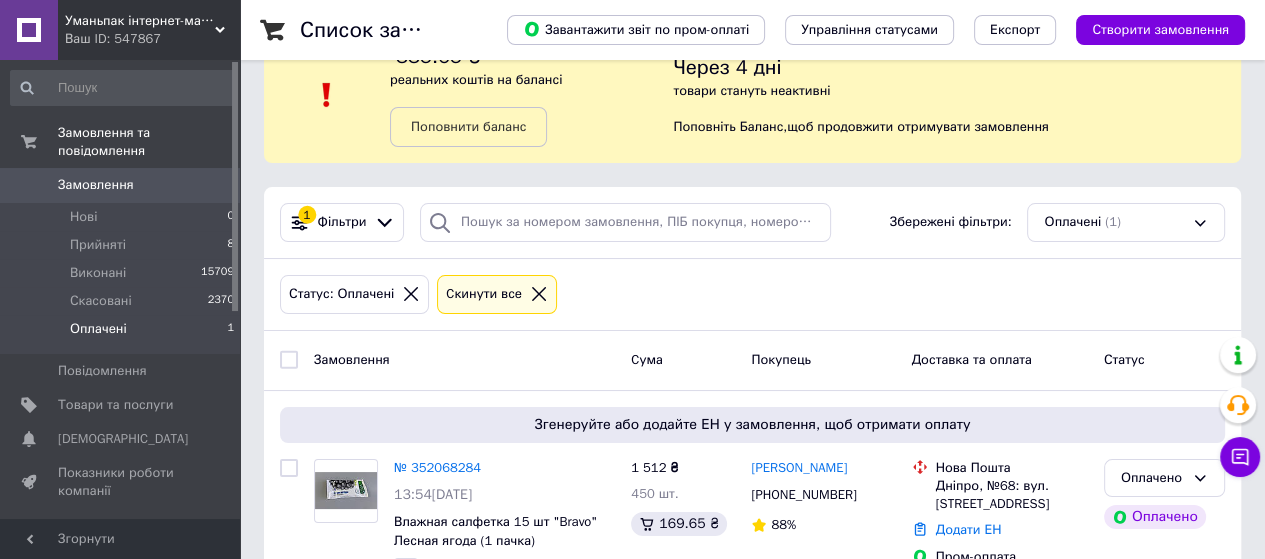 scroll, scrollTop: 120, scrollLeft: 0, axis: vertical 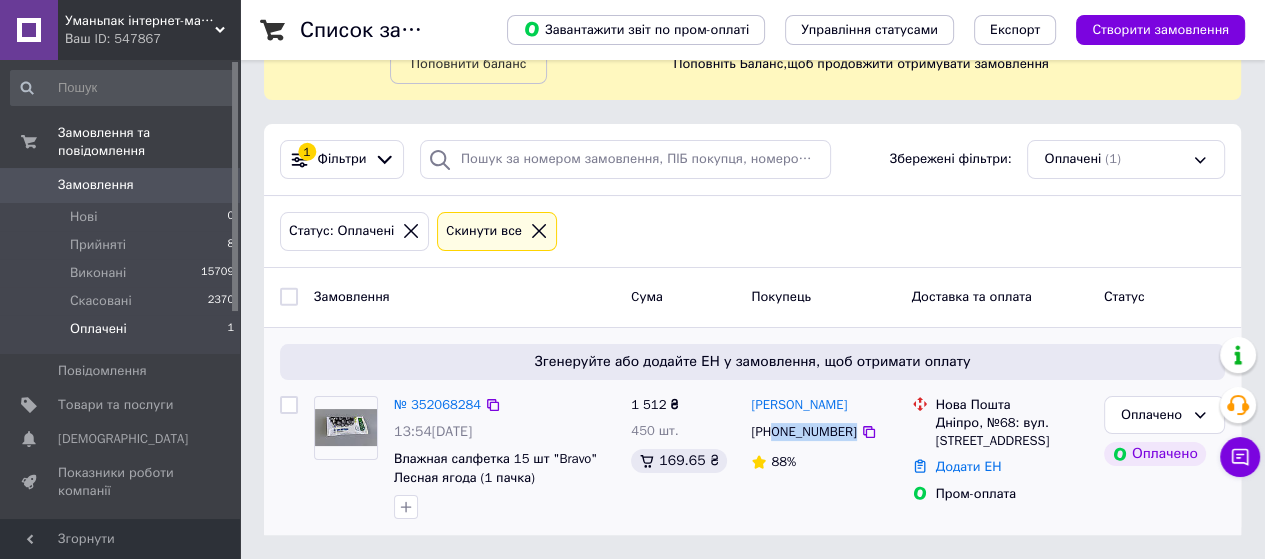 drag, startPoint x: 847, startPoint y: 431, endPoint x: 776, endPoint y: 431, distance: 71 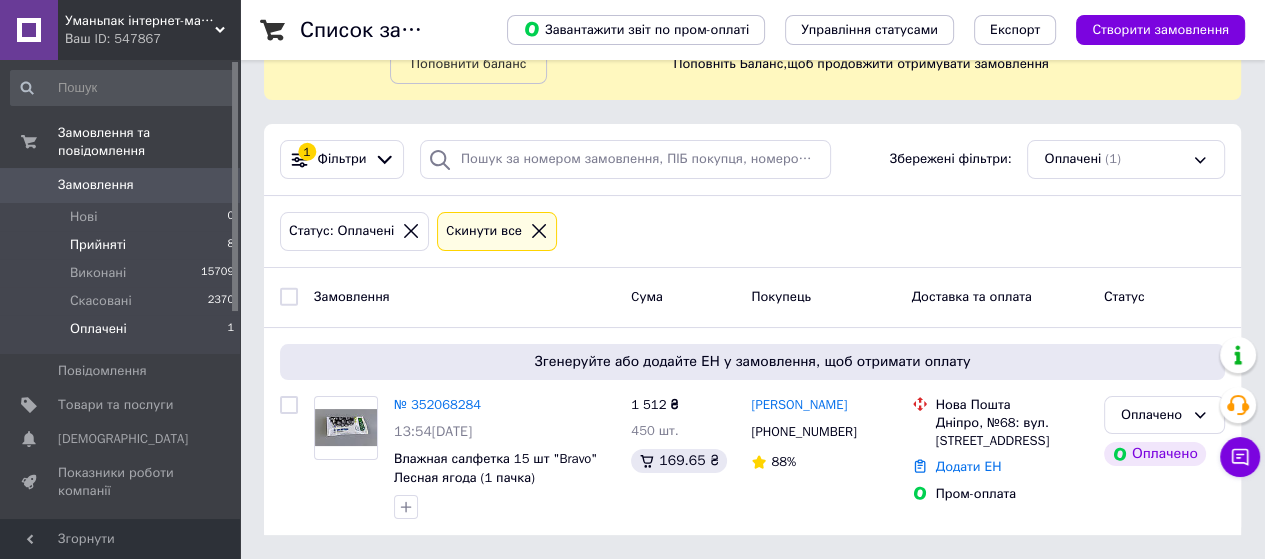click on "Прийняті" at bounding box center [98, 245] 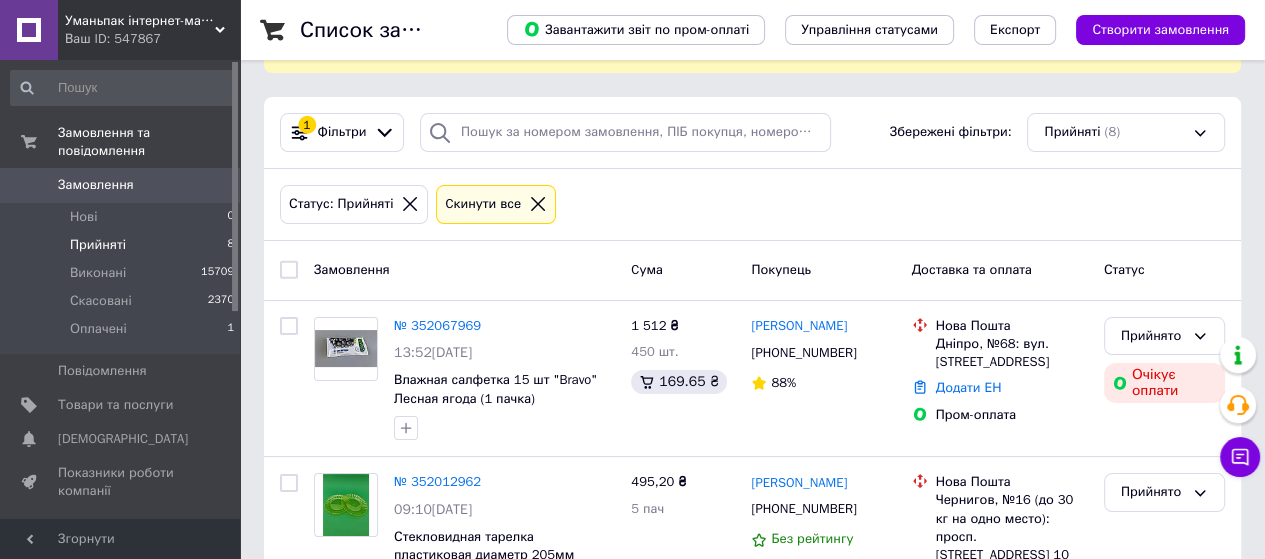 scroll, scrollTop: 166, scrollLeft: 0, axis: vertical 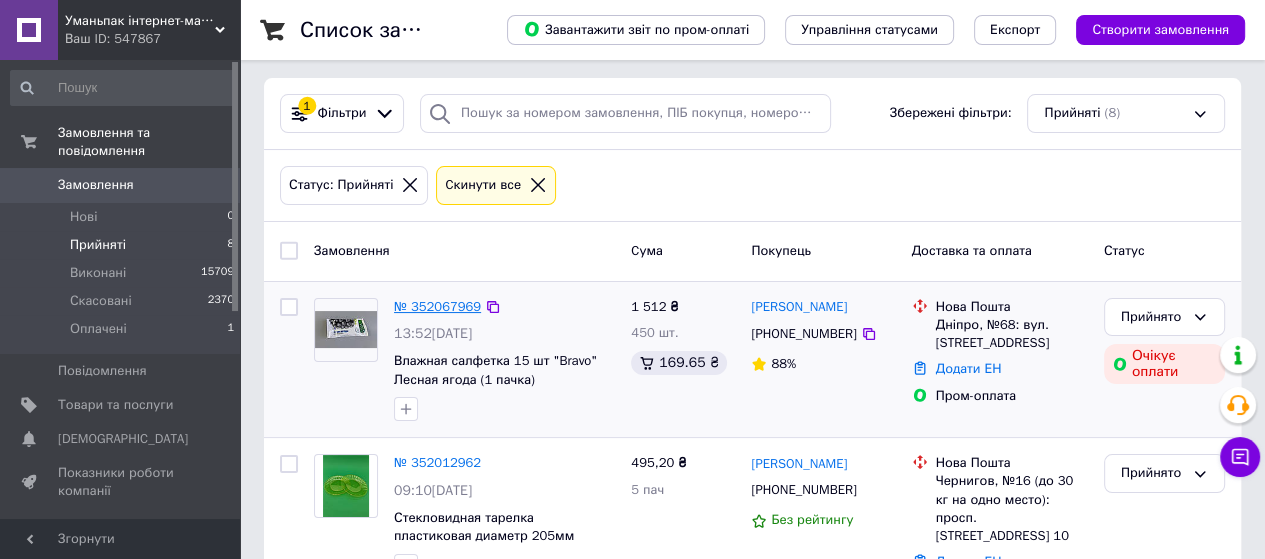 click on "№ 352067969" at bounding box center [437, 306] 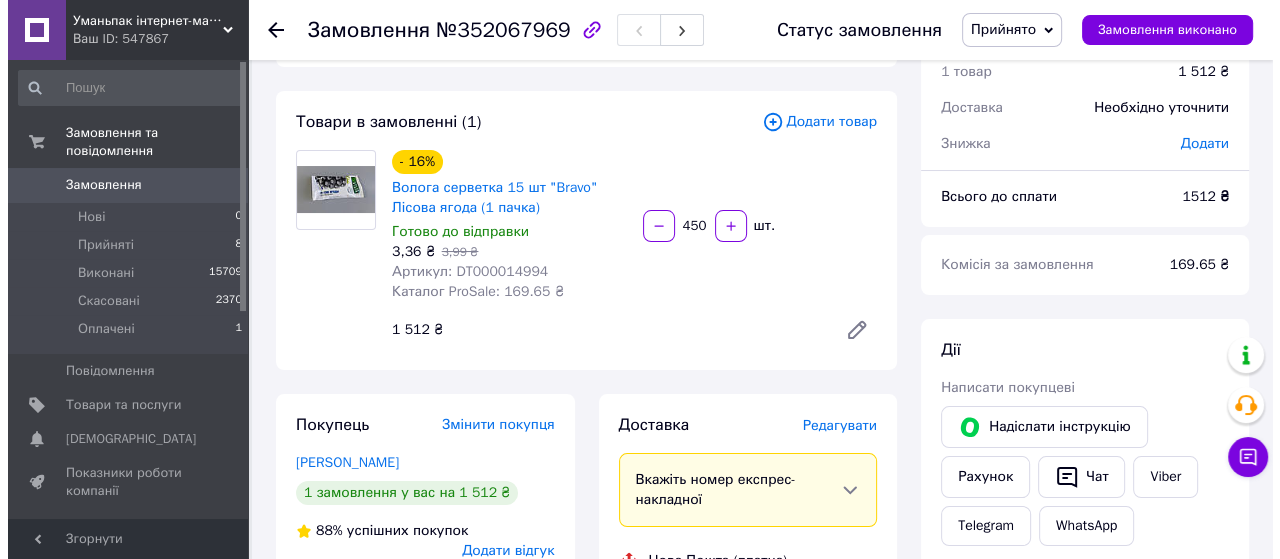 scroll, scrollTop: 0, scrollLeft: 0, axis: both 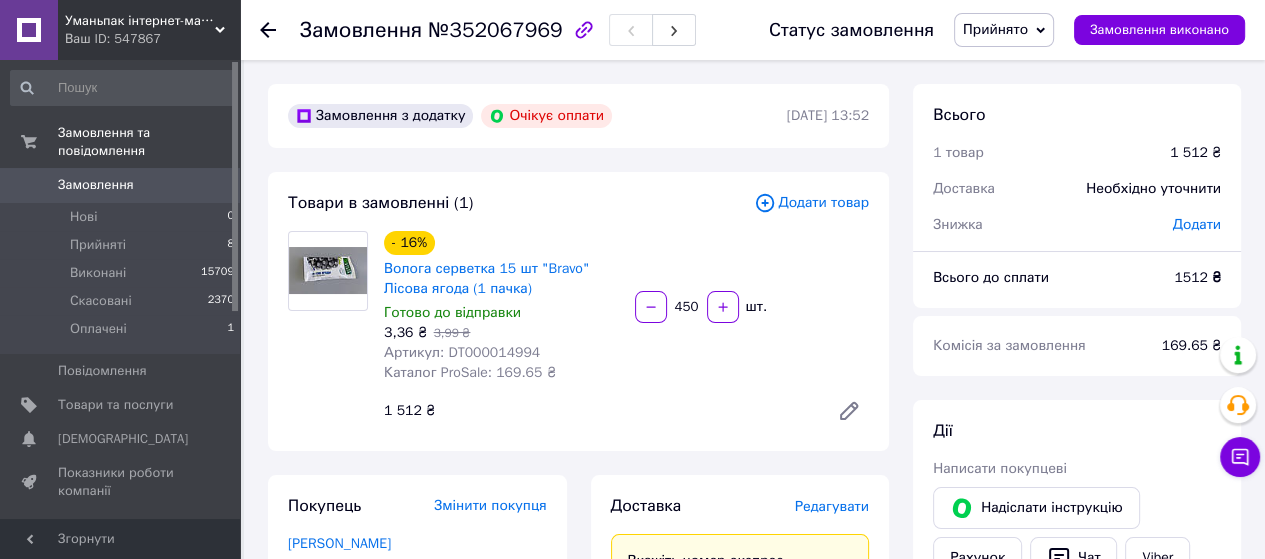 click 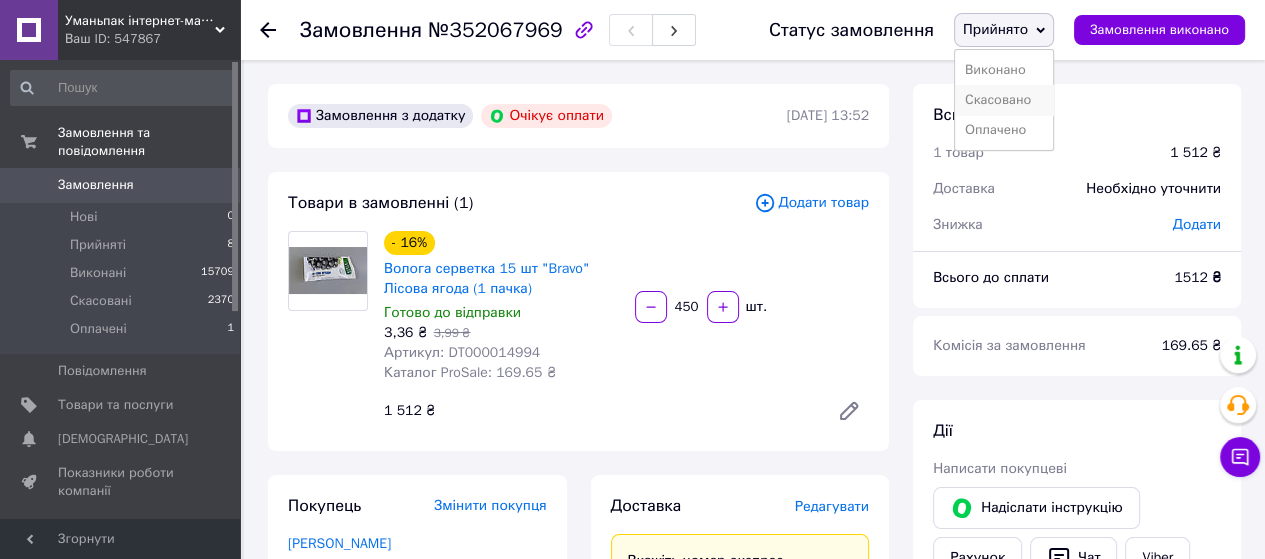 click on "Скасовано" at bounding box center [1004, 100] 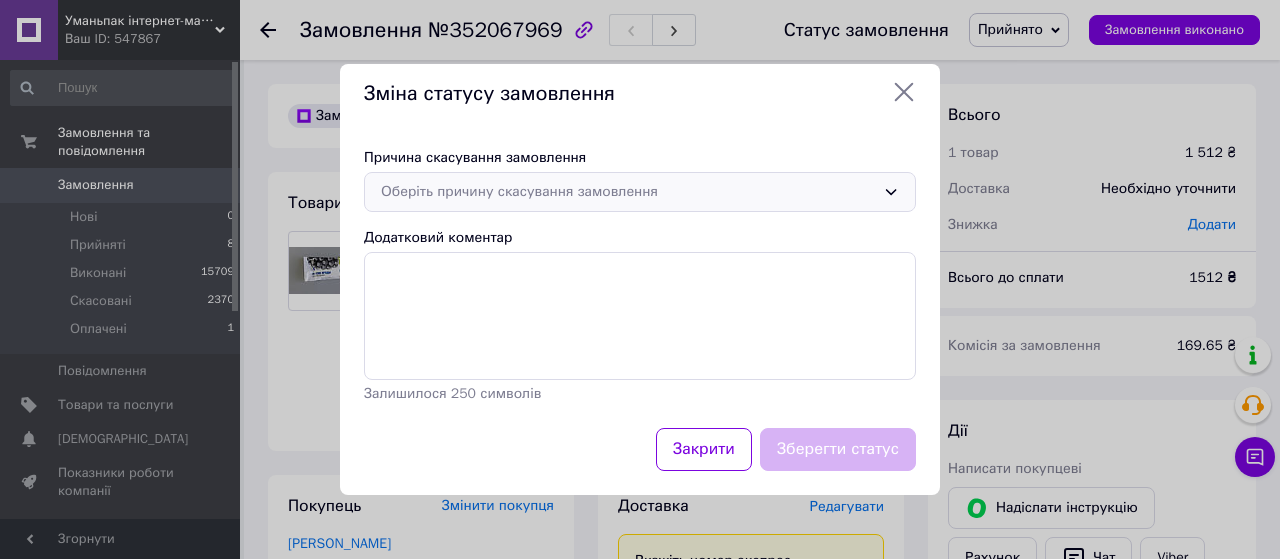 click 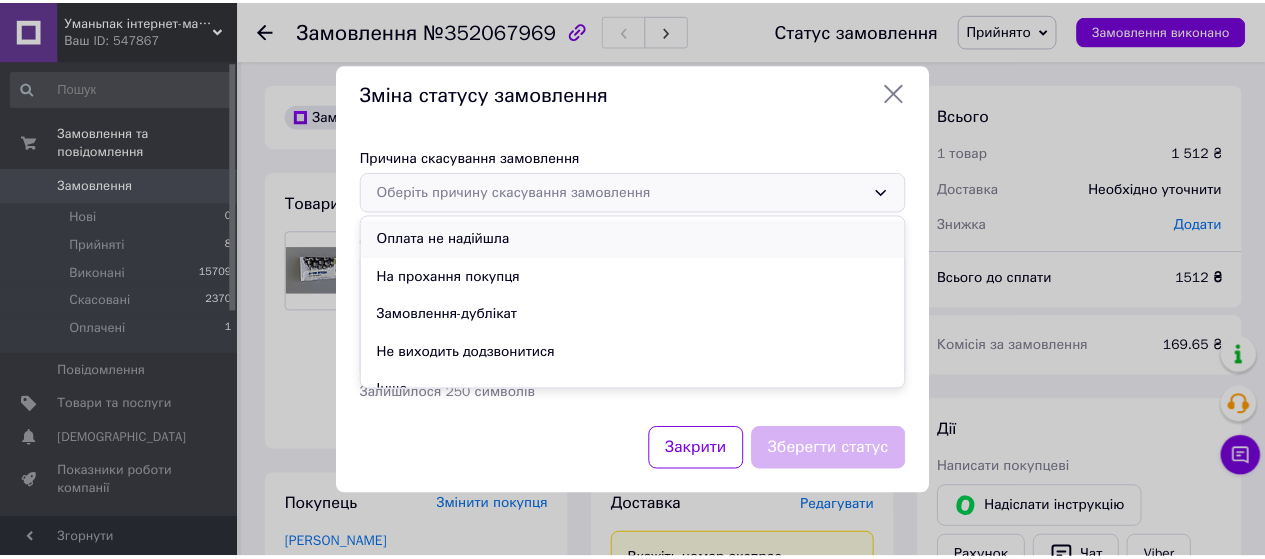 scroll, scrollTop: 93, scrollLeft: 0, axis: vertical 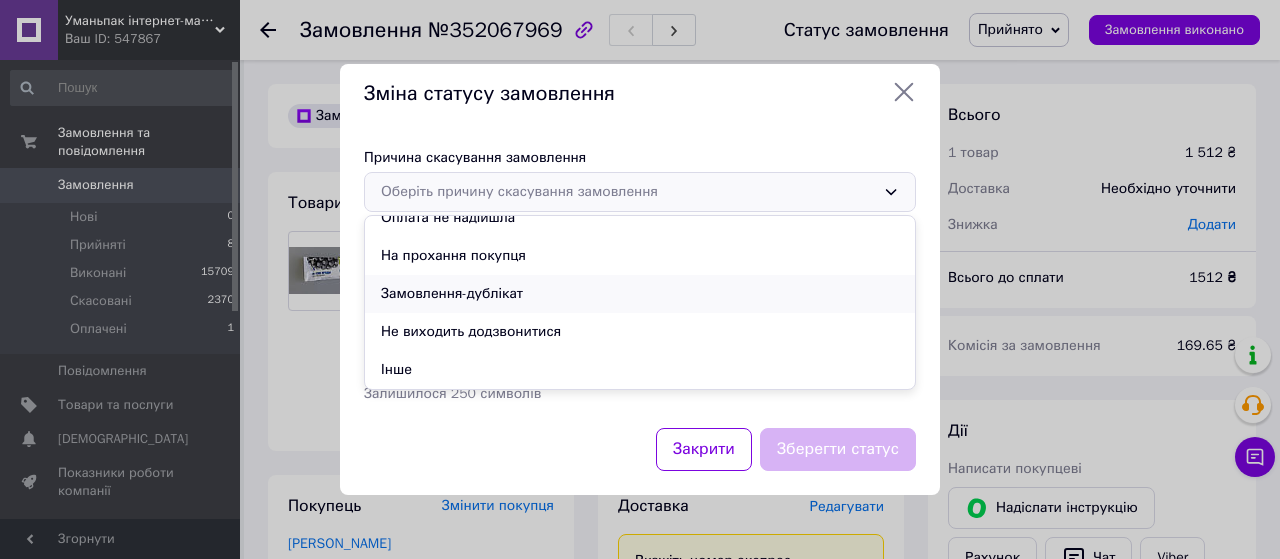 click on "Замовлення-дублікат" at bounding box center (640, 294) 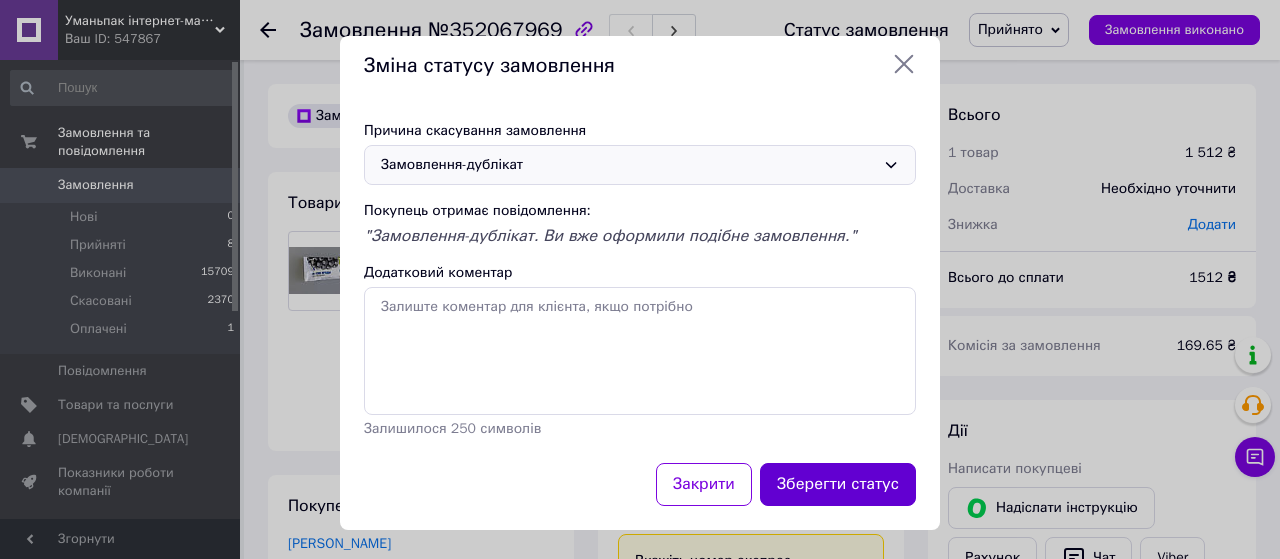 click on "Зберегти статус" at bounding box center (838, 484) 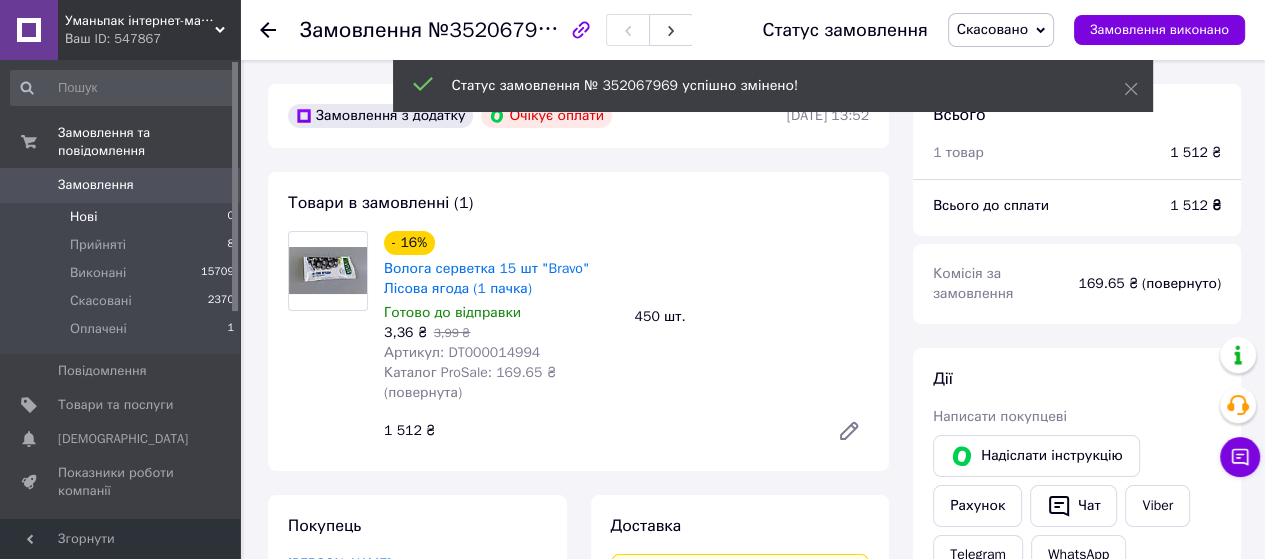 click on "Нові" at bounding box center [83, 217] 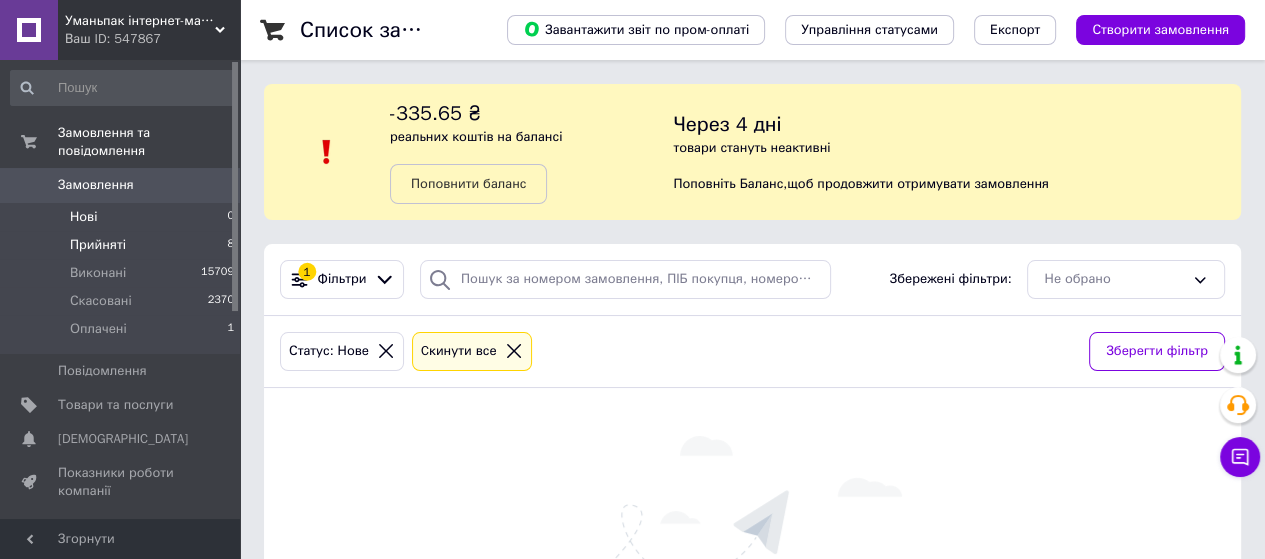 click on "Прийняті" at bounding box center (98, 245) 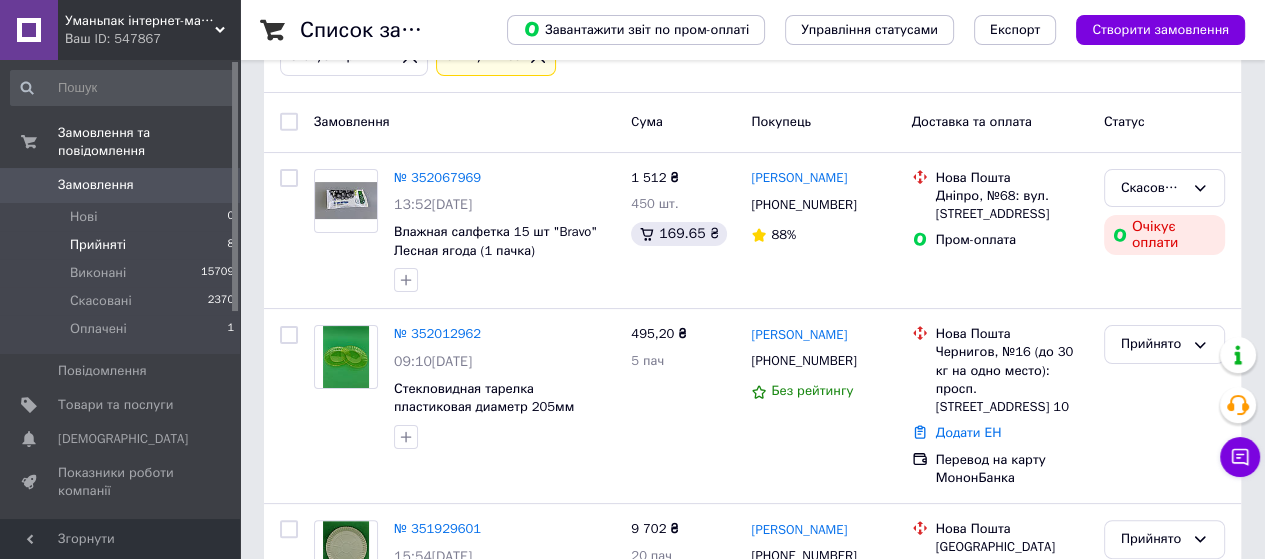 scroll, scrollTop: 300, scrollLeft: 0, axis: vertical 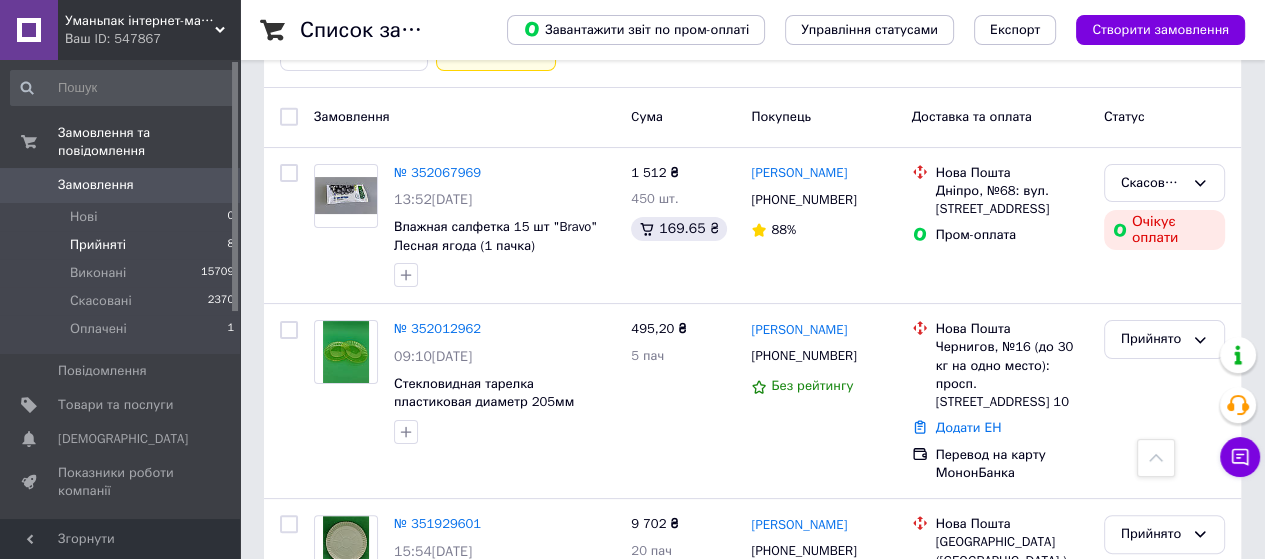 click on "Уманьпак інтернет-магазин господарських товарів з асортиментом 20000+ Ваш ID: 547867" at bounding box center [149, 30] 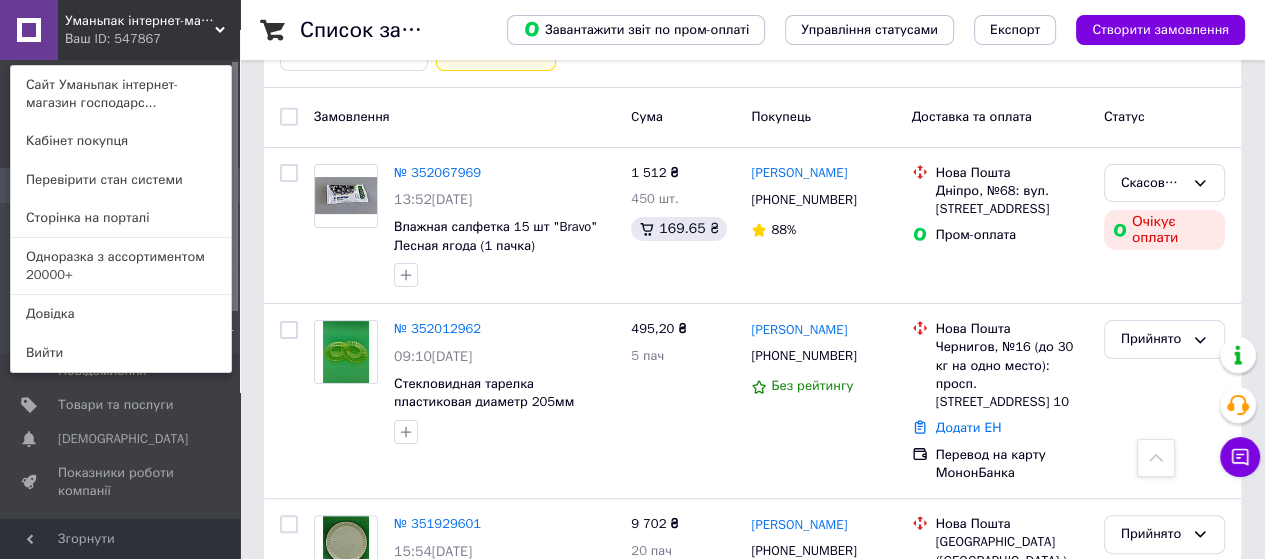 click on "Одноразка з ассортиментом 20000+" at bounding box center [121, 266] 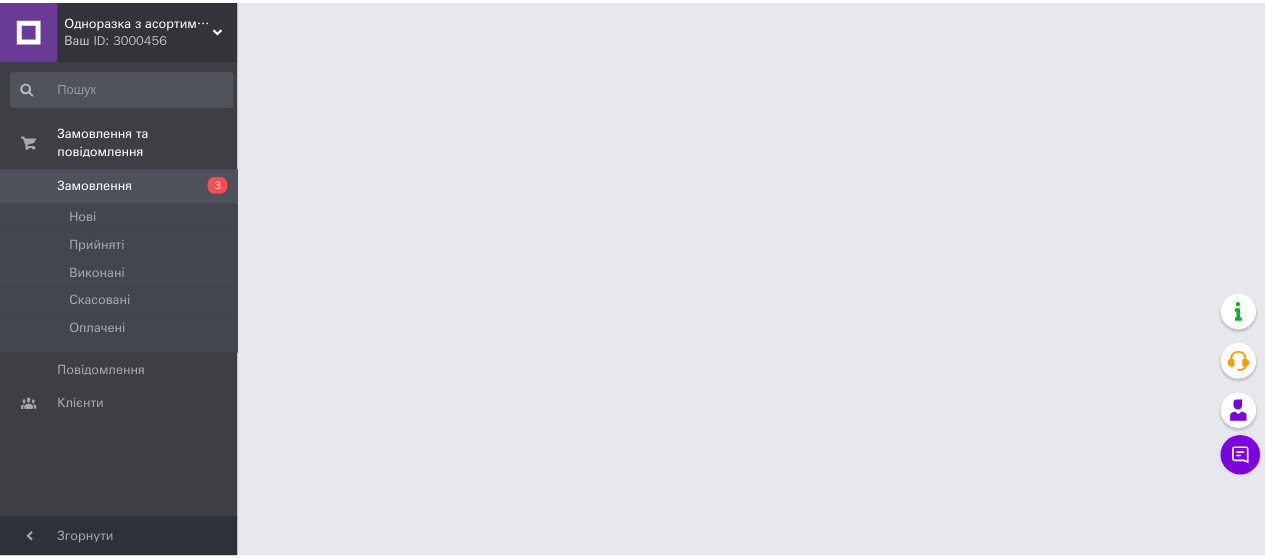 scroll, scrollTop: 0, scrollLeft: 0, axis: both 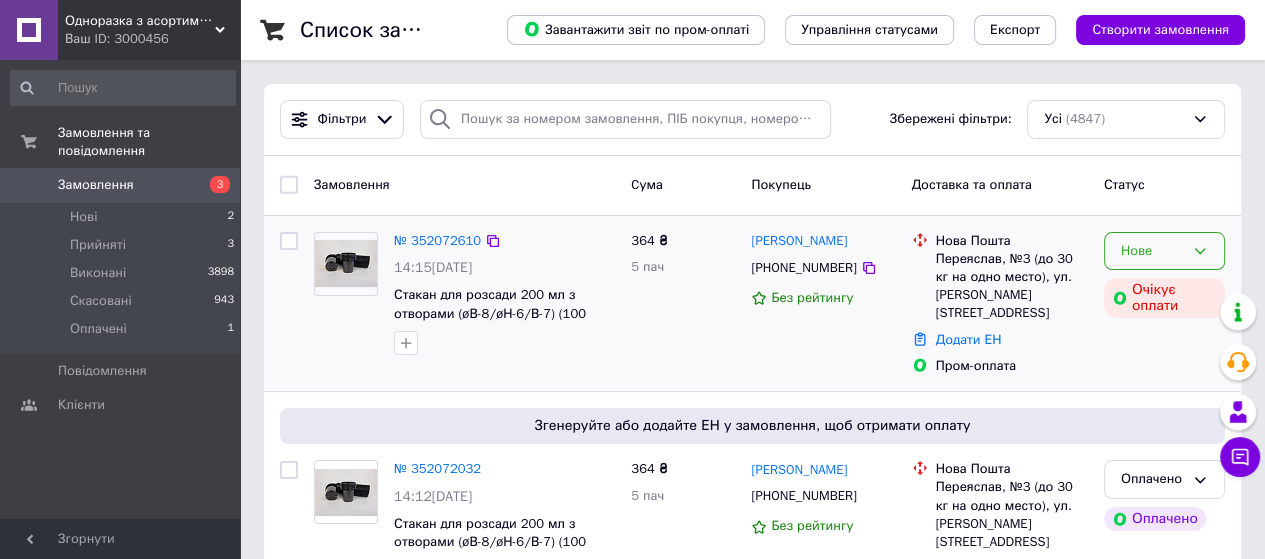 click on "Нове" at bounding box center (1164, 251) 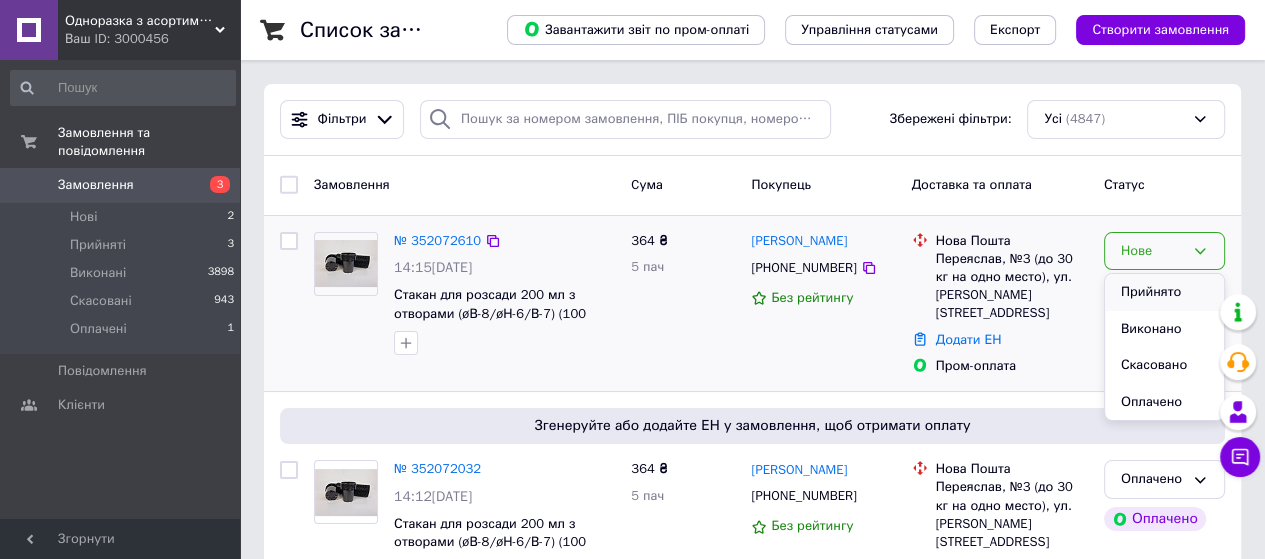 click on "Прийнято" at bounding box center [1164, 292] 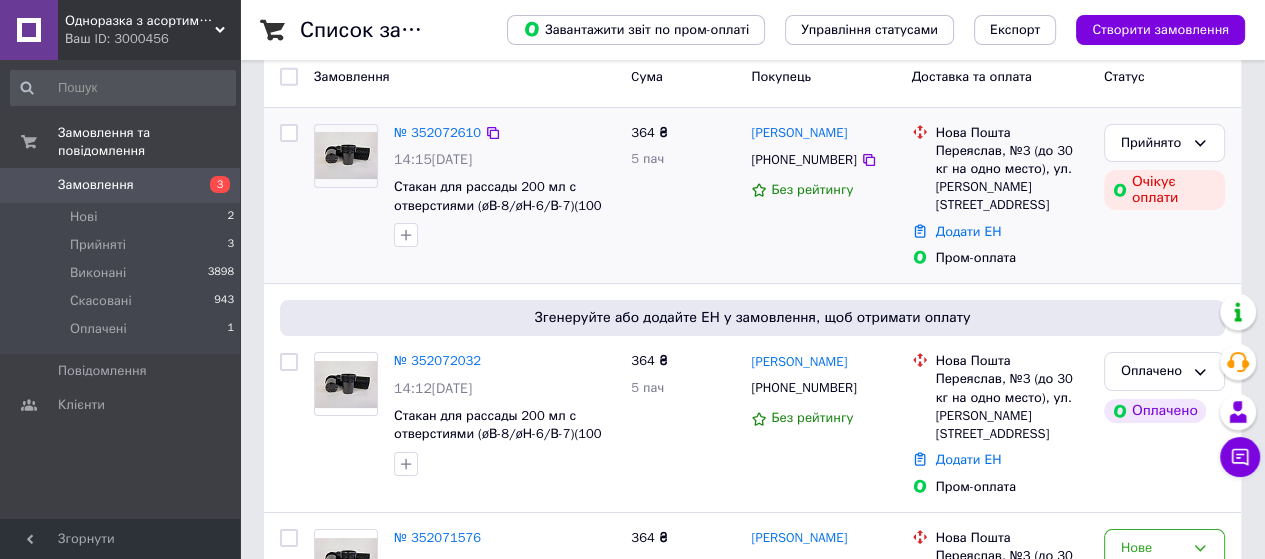 scroll, scrollTop: 100, scrollLeft: 0, axis: vertical 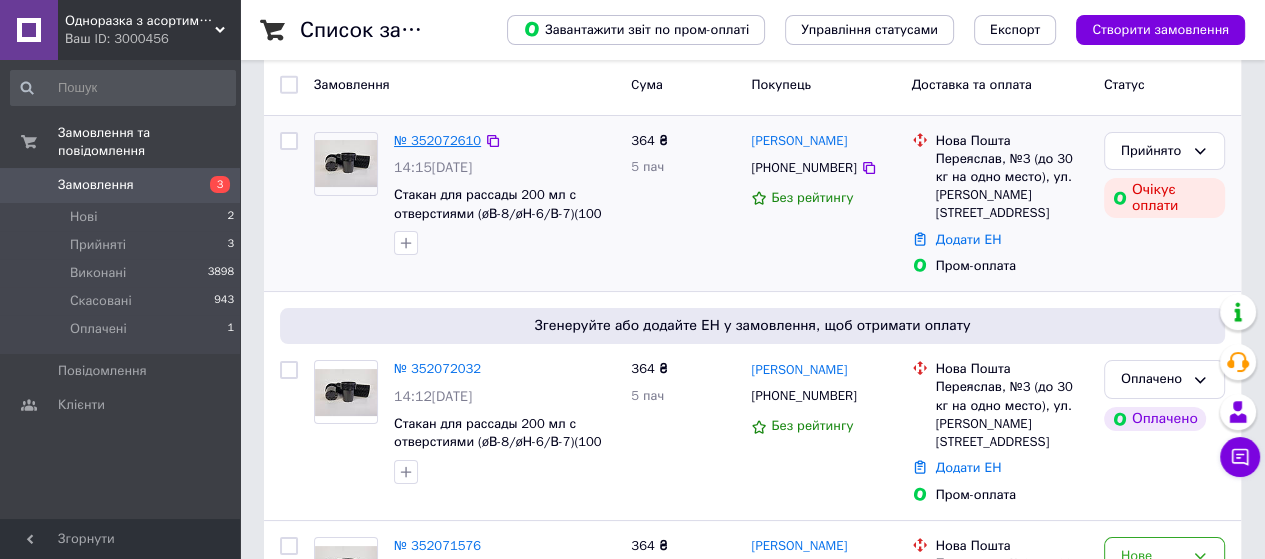 click on "№ 352072610" at bounding box center [437, 140] 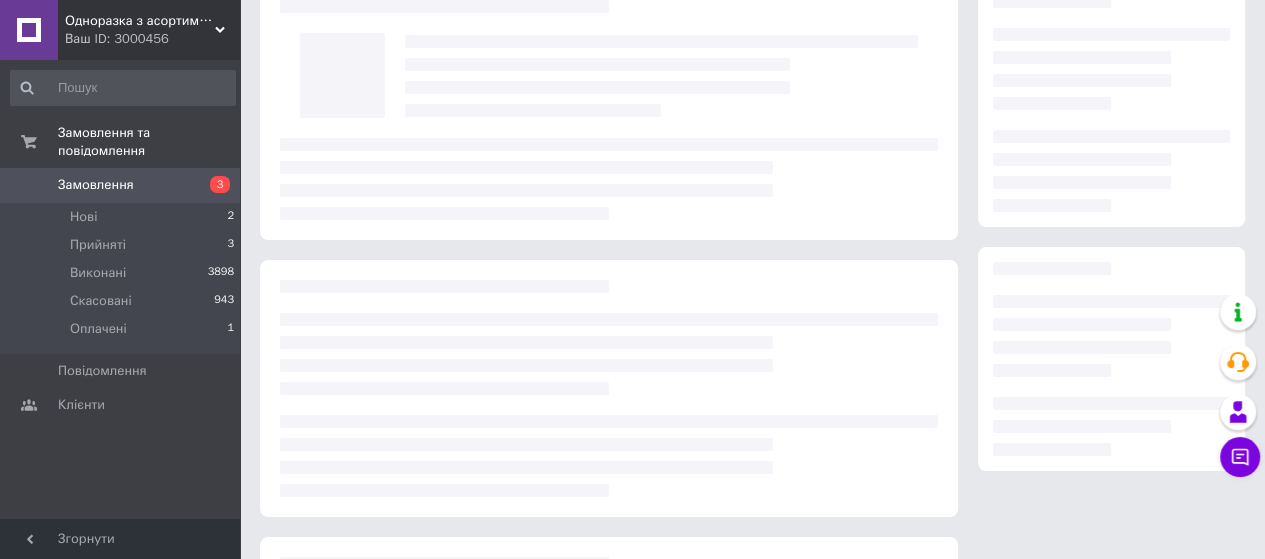 scroll, scrollTop: 0, scrollLeft: 0, axis: both 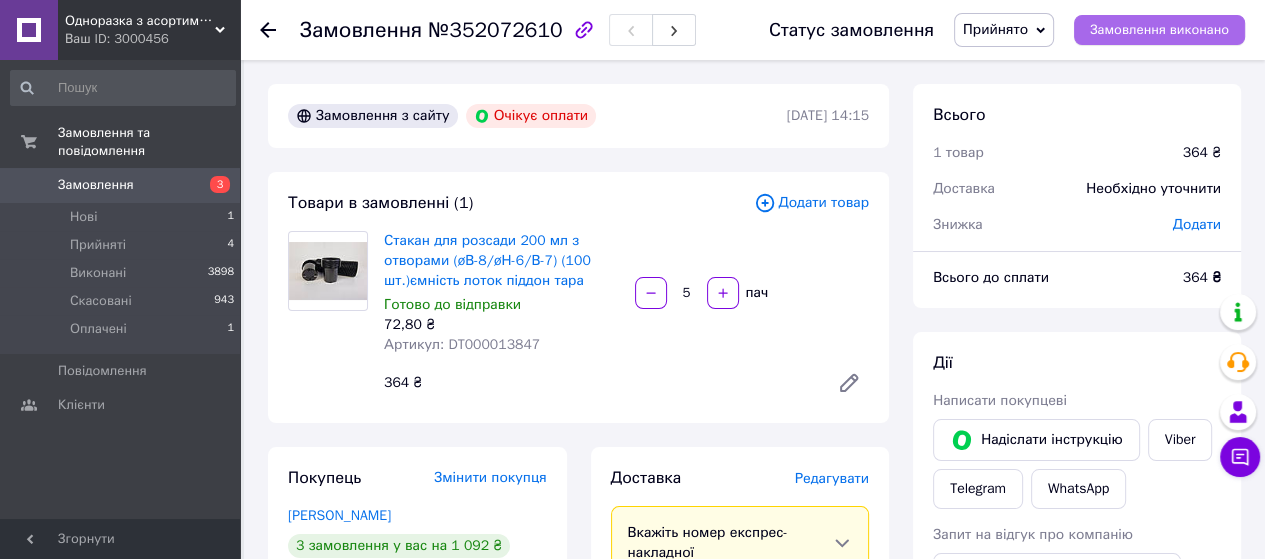 click on "Замовлення виконано" at bounding box center (1159, 30) 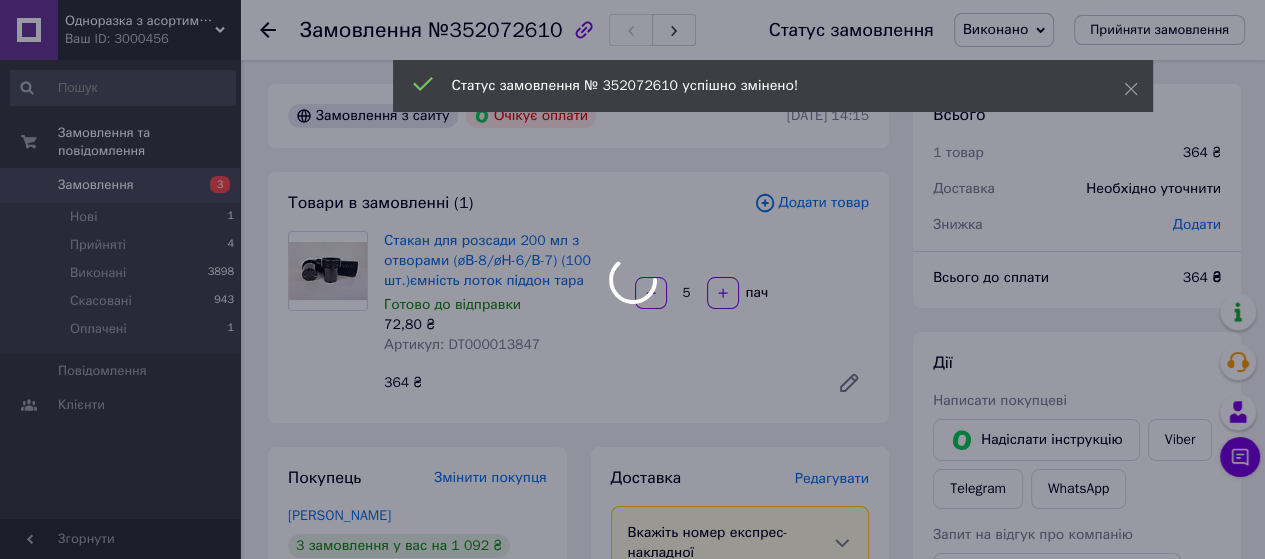 click at bounding box center [632, 279] 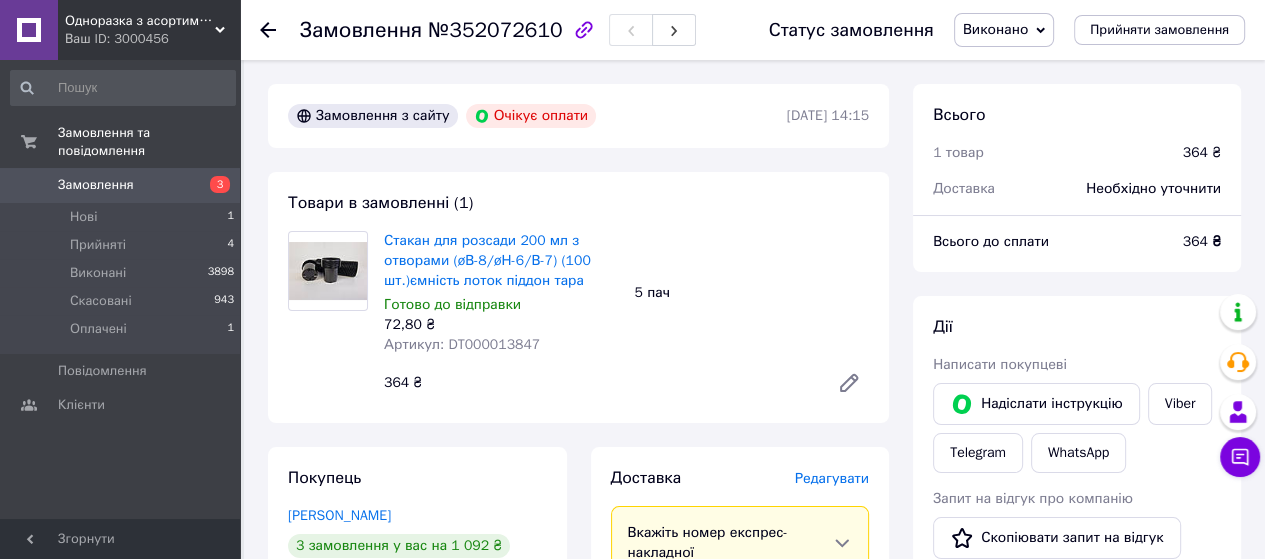 click 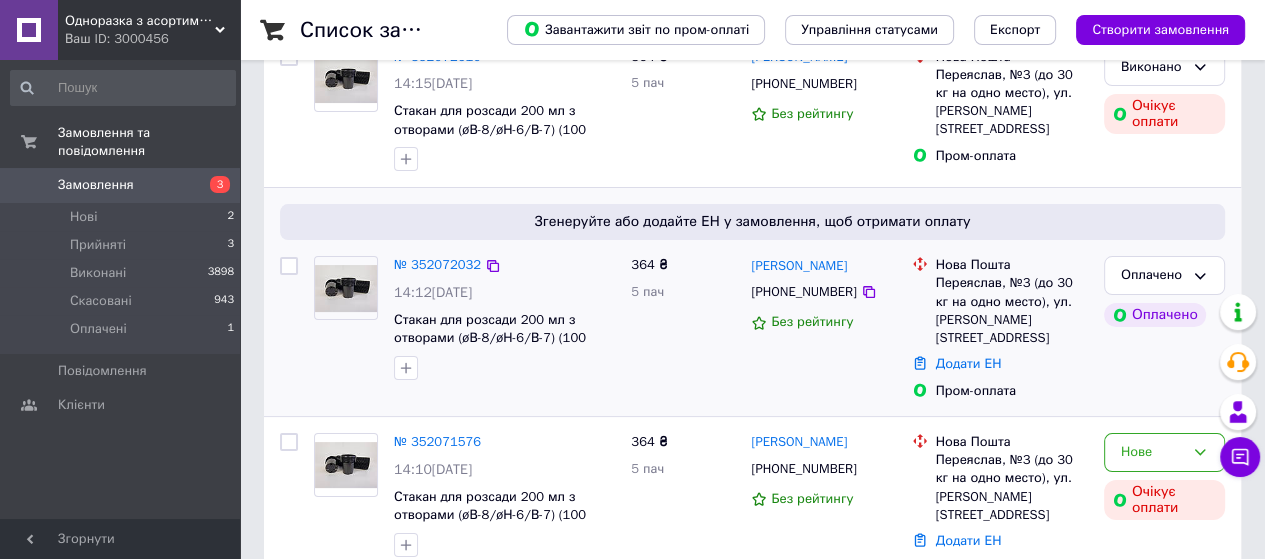 scroll, scrollTop: 333, scrollLeft: 0, axis: vertical 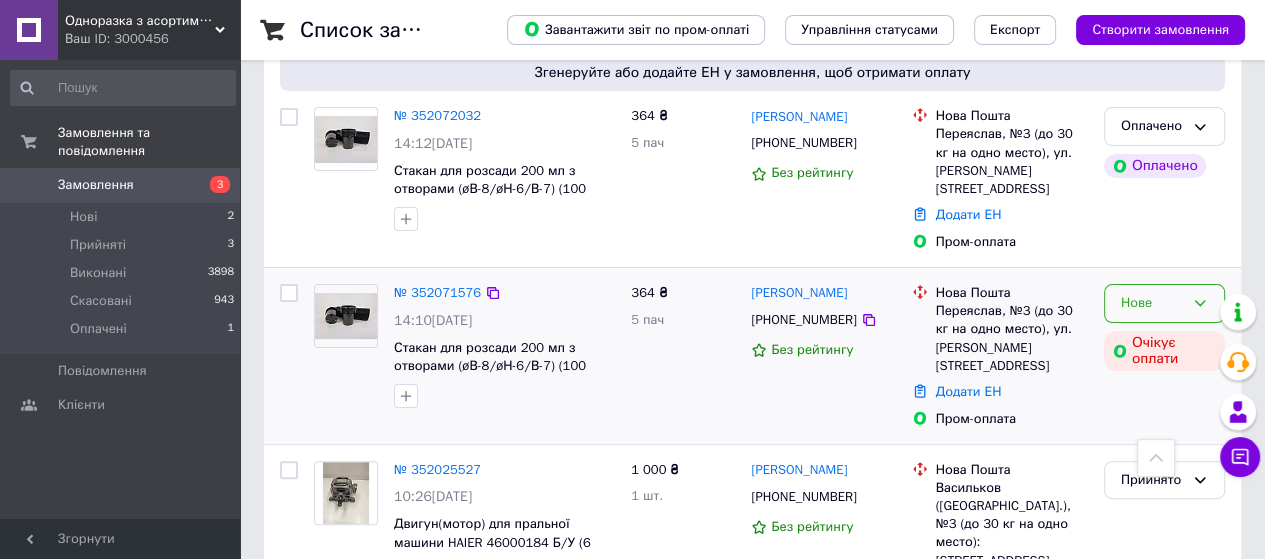 click 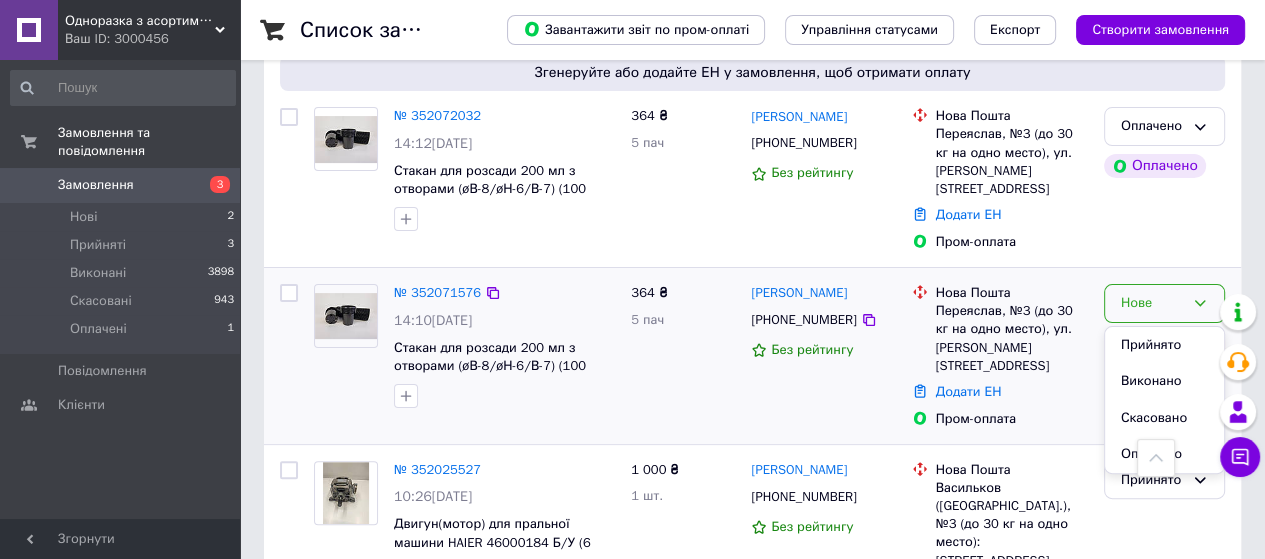 click on "Виконано" at bounding box center [1164, 381] 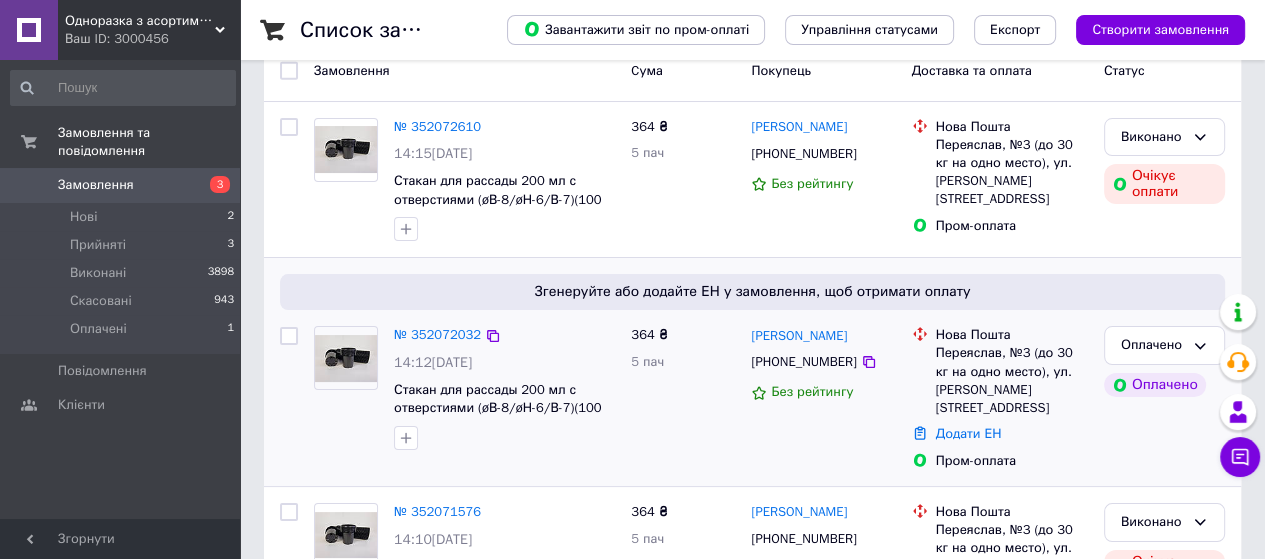 scroll, scrollTop: 100, scrollLeft: 0, axis: vertical 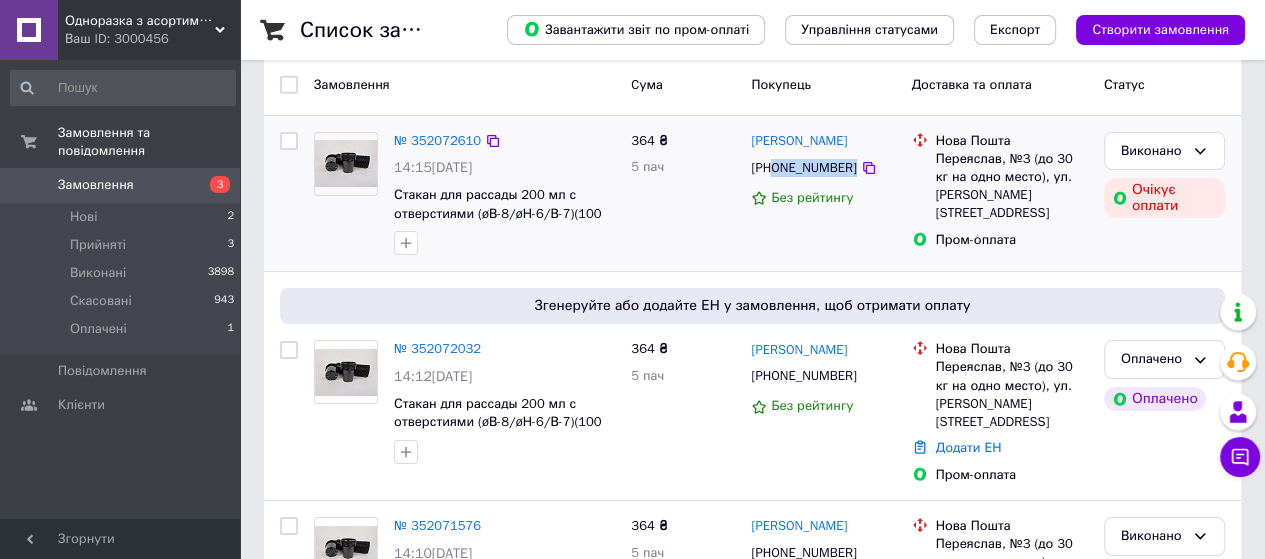 drag, startPoint x: 847, startPoint y: 168, endPoint x: 776, endPoint y: 175, distance: 71.34424 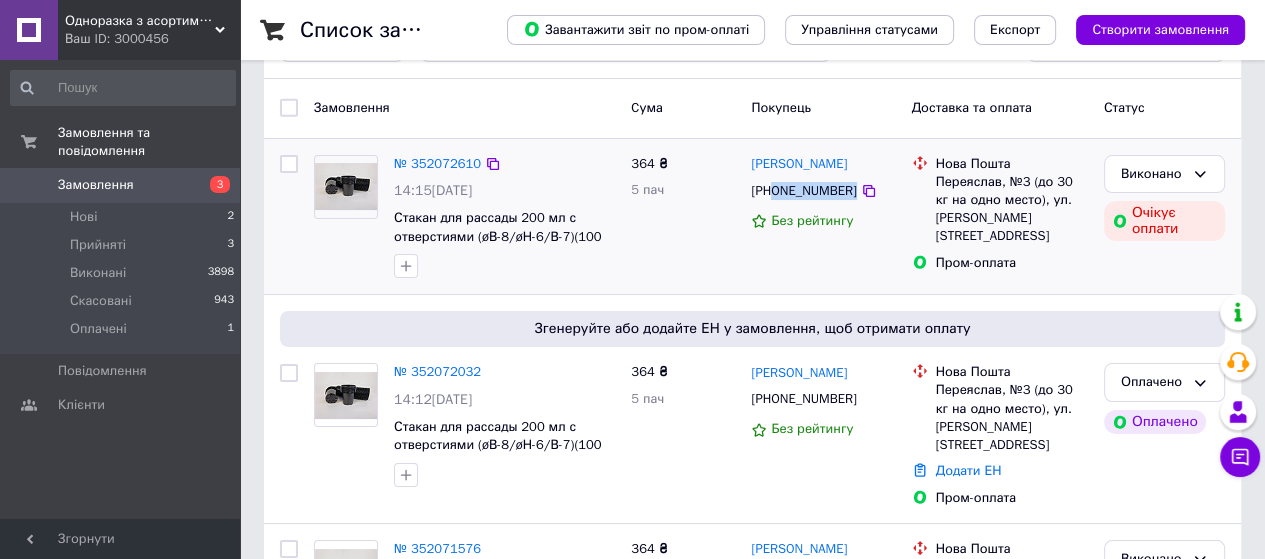 scroll, scrollTop: 66, scrollLeft: 0, axis: vertical 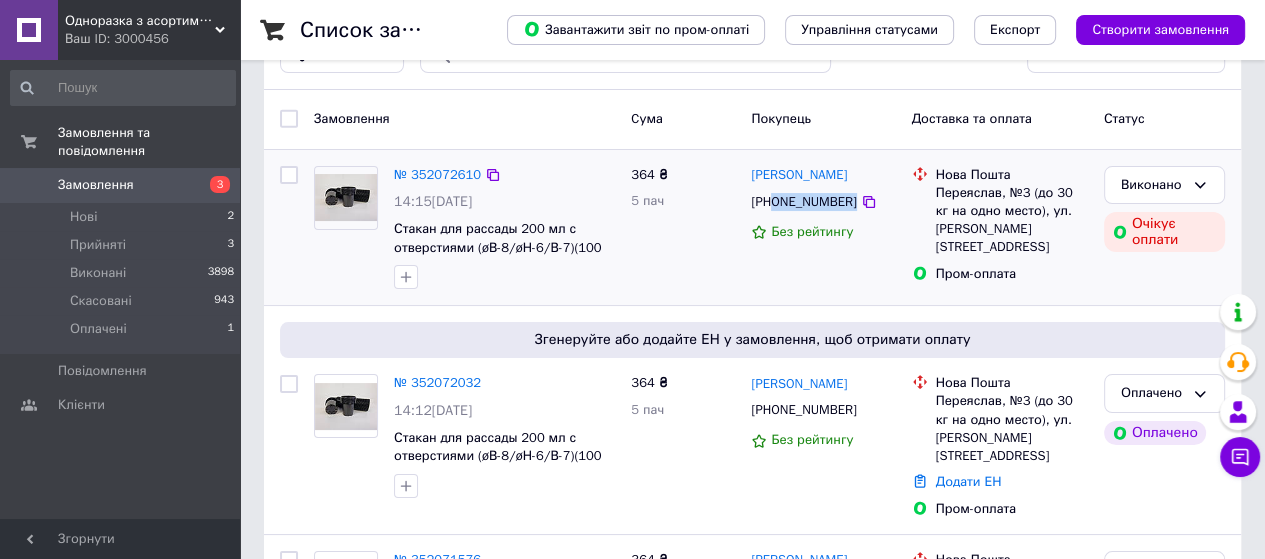 drag, startPoint x: 790, startPoint y: 171, endPoint x: 719, endPoint y: 251, distance: 106.96261 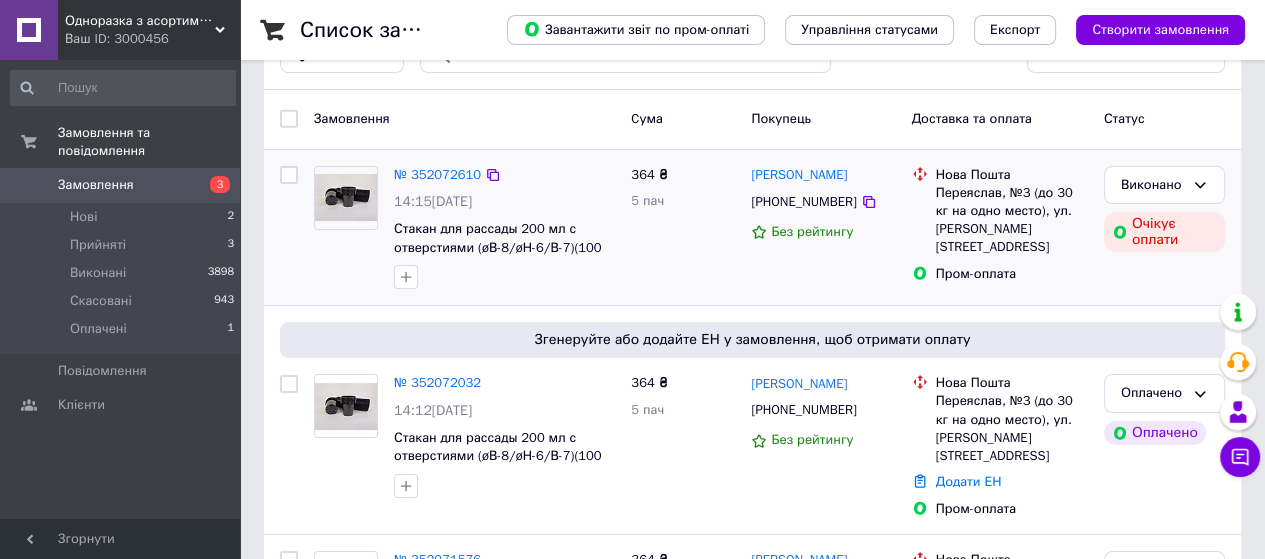 click on "+380936656257" at bounding box center (803, 202) 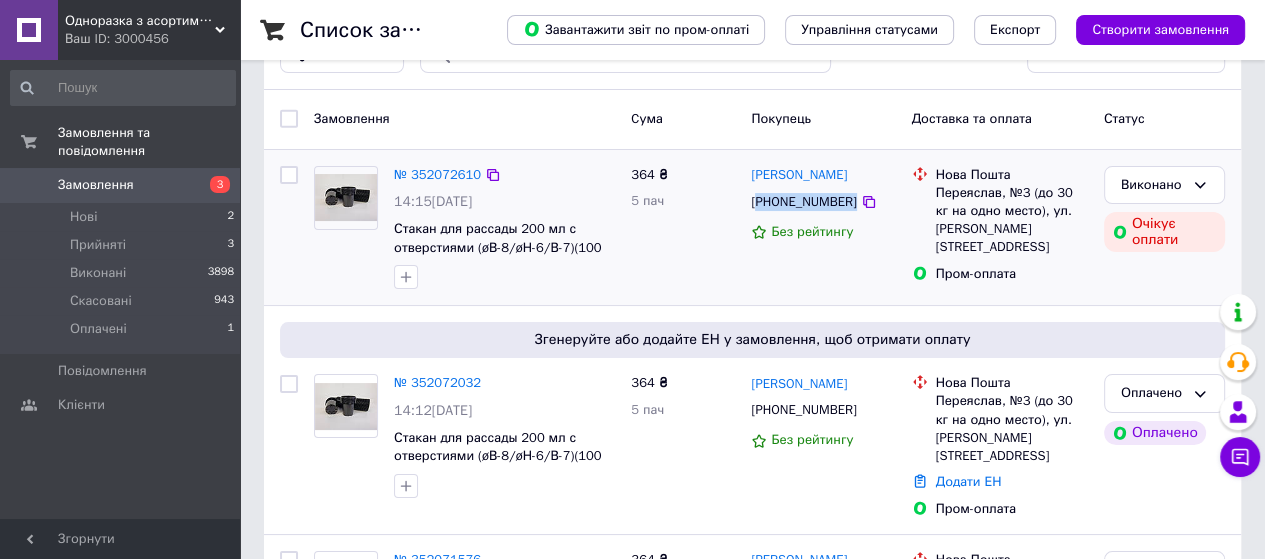 drag, startPoint x: 841, startPoint y: 201, endPoint x: 802, endPoint y: 202, distance: 39.012817 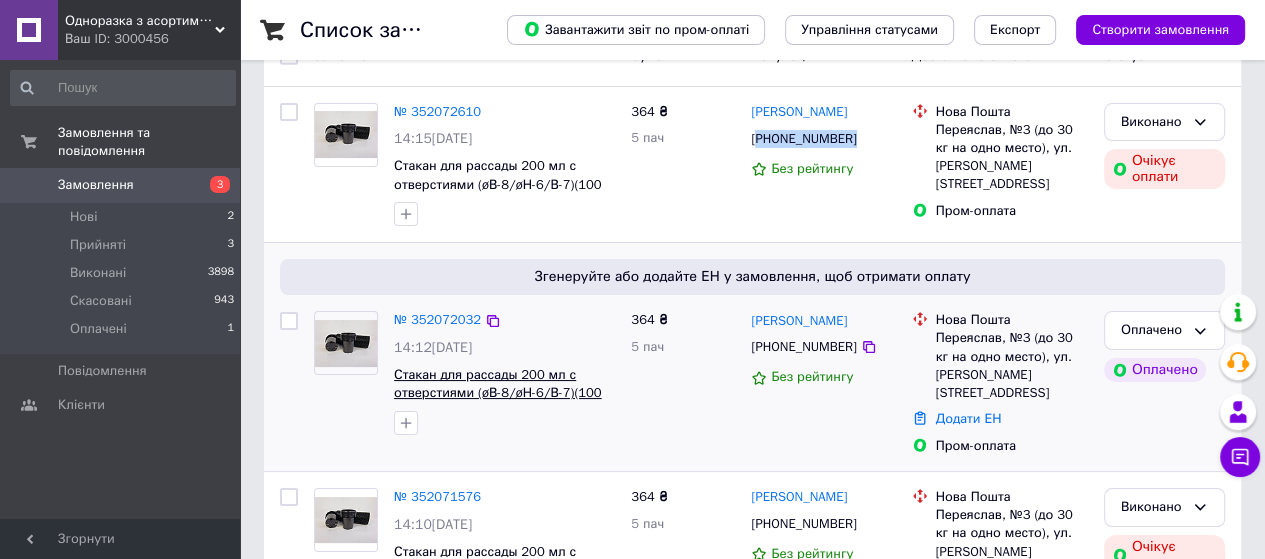 scroll, scrollTop: 200, scrollLeft: 0, axis: vertical 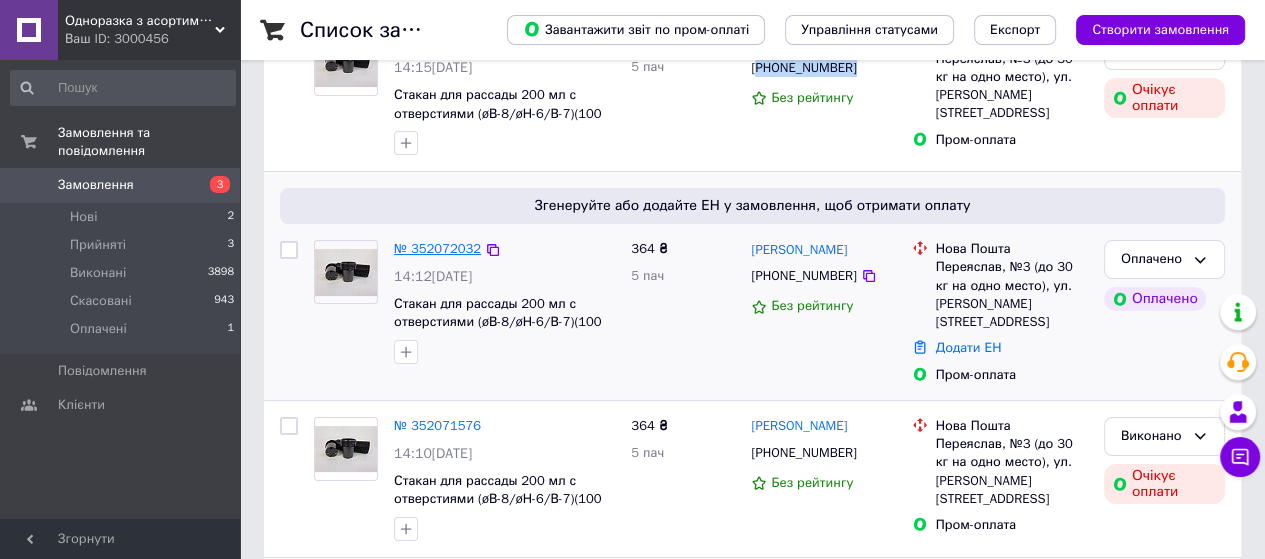 click on "№ 352072032" at bounding box center [437, 248] 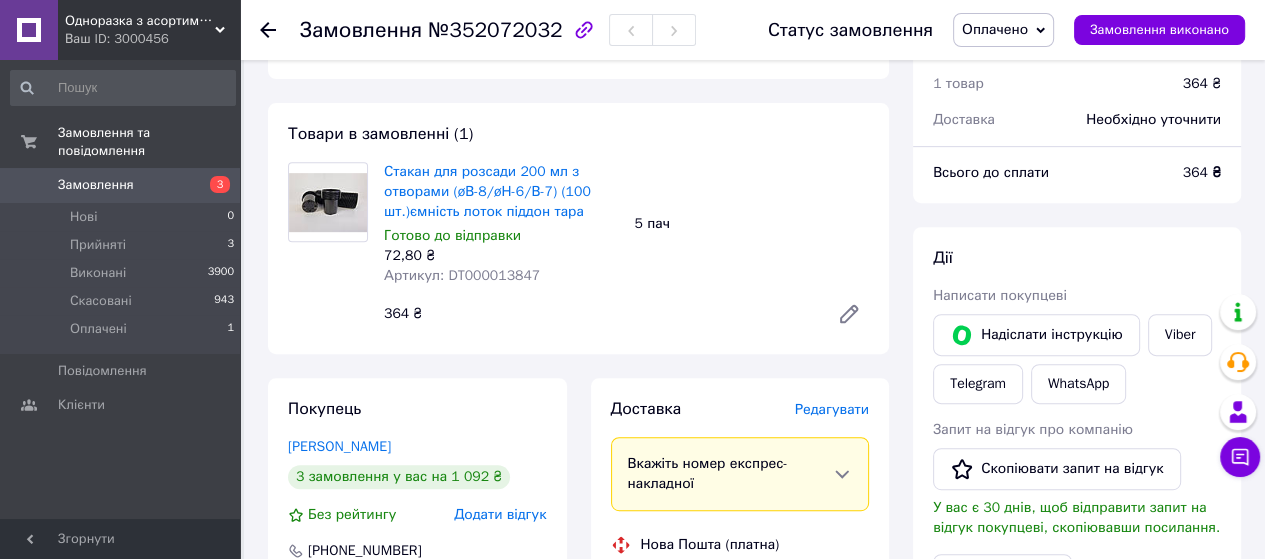 scroll, scrollTop: 866, scrollLeft: 0, axis: vertical 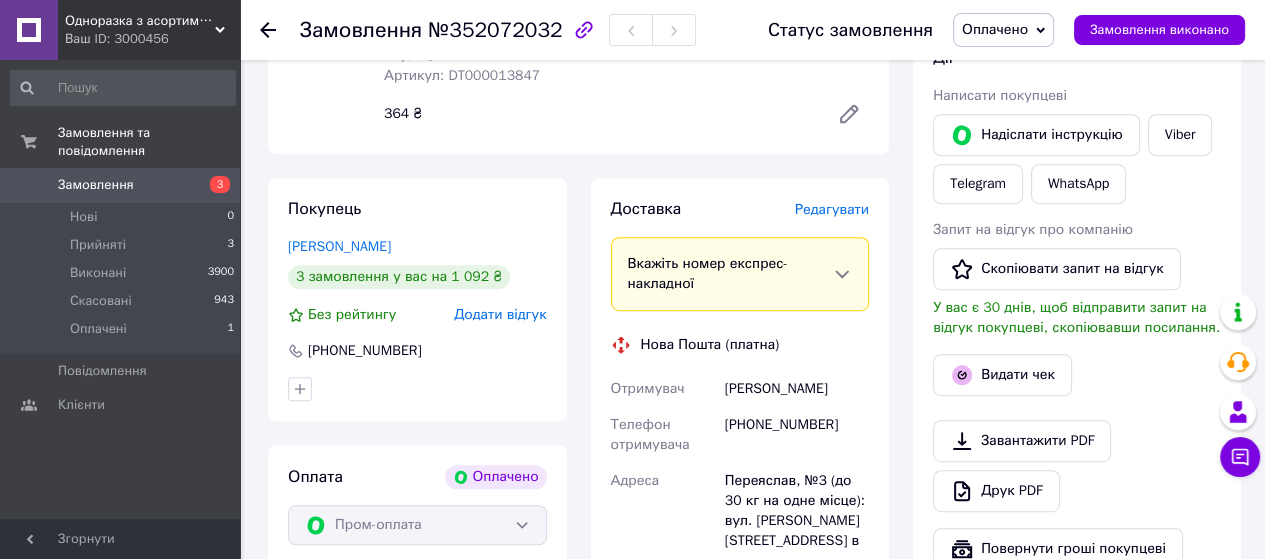 drag, startPoint x: 417, startPoint y: 248, endPoint x: 266, endPoint y: 253, distance: 151.08276 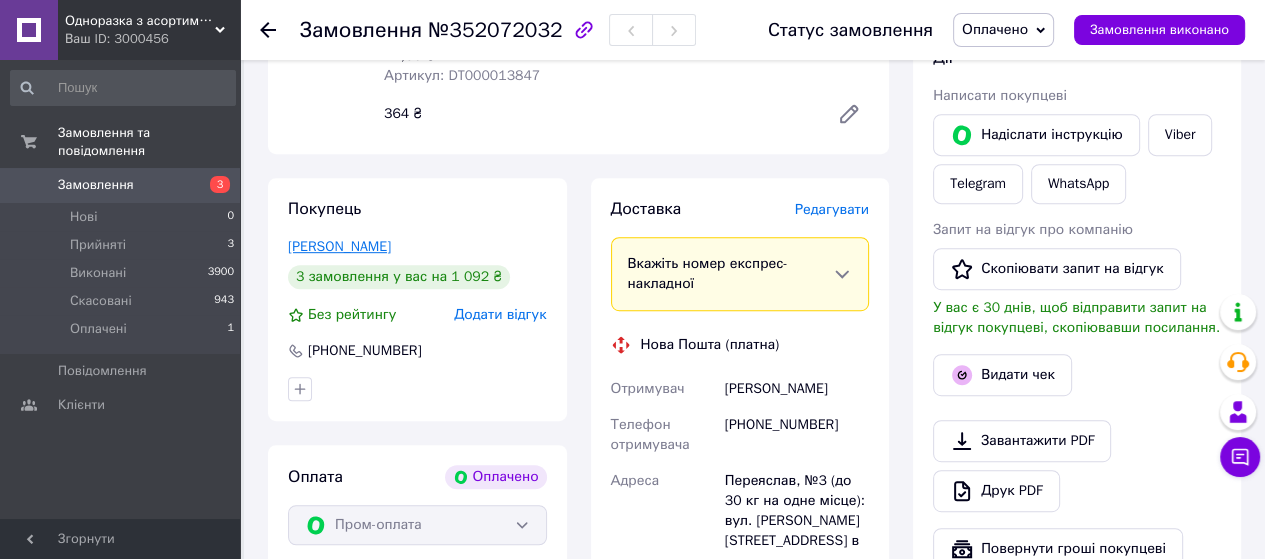 copy on "Маслюкова Інна" 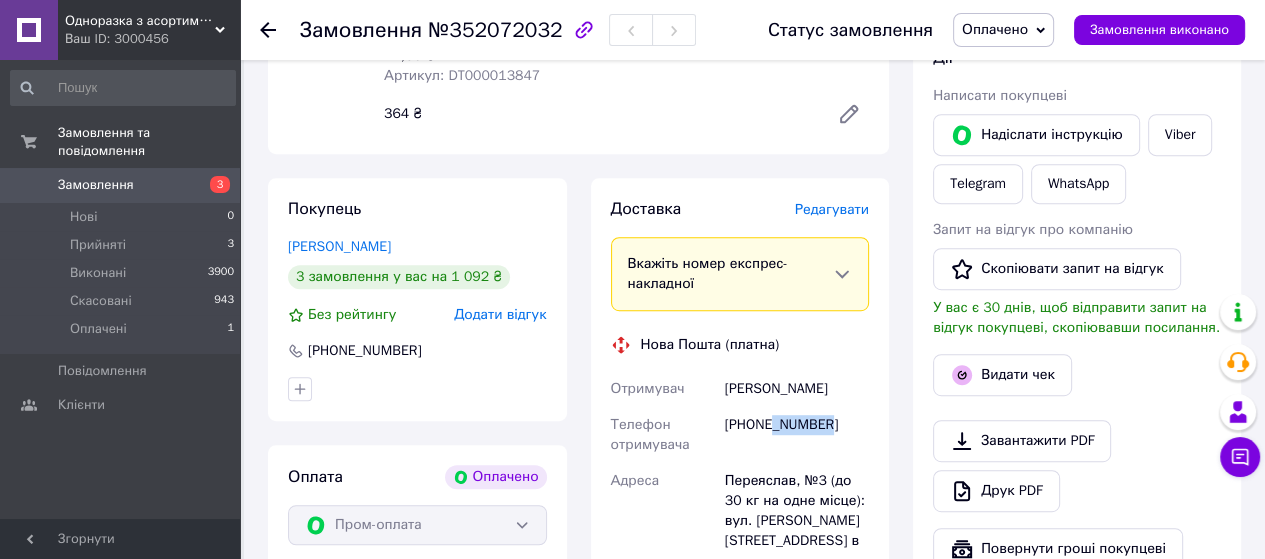 drag, startPoint x: 837, startPoint y: 431, endPoint x: 774, endPoint y: 435, distance: 63.126858 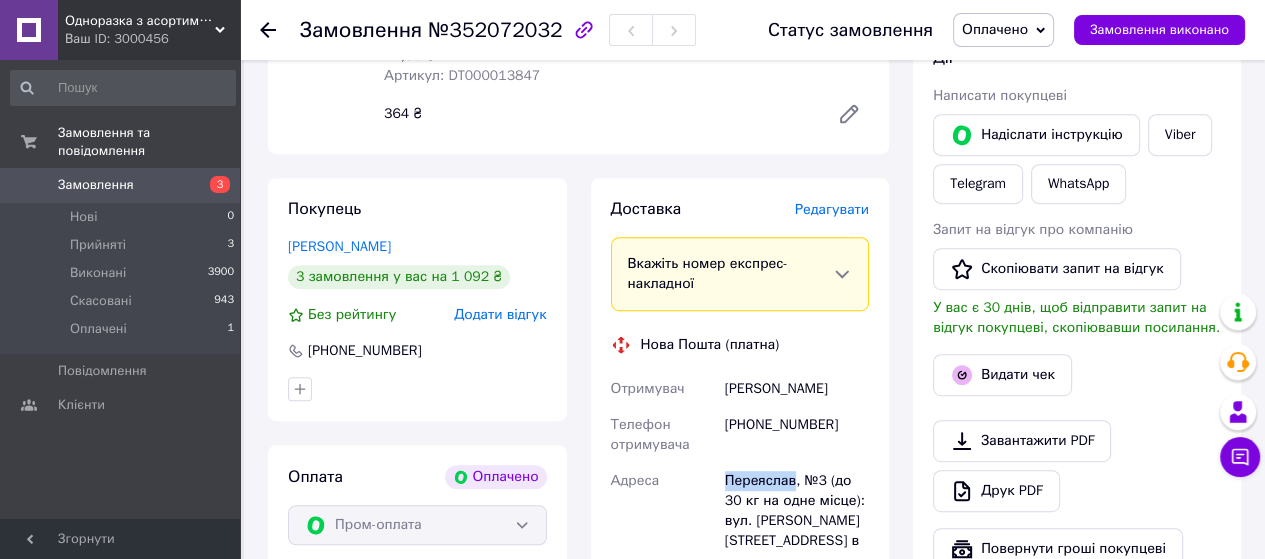 drag, startPoint x: 792, startPoint y: 487, endPoint x: 712, endPoint y: 483, distance: 80.09994 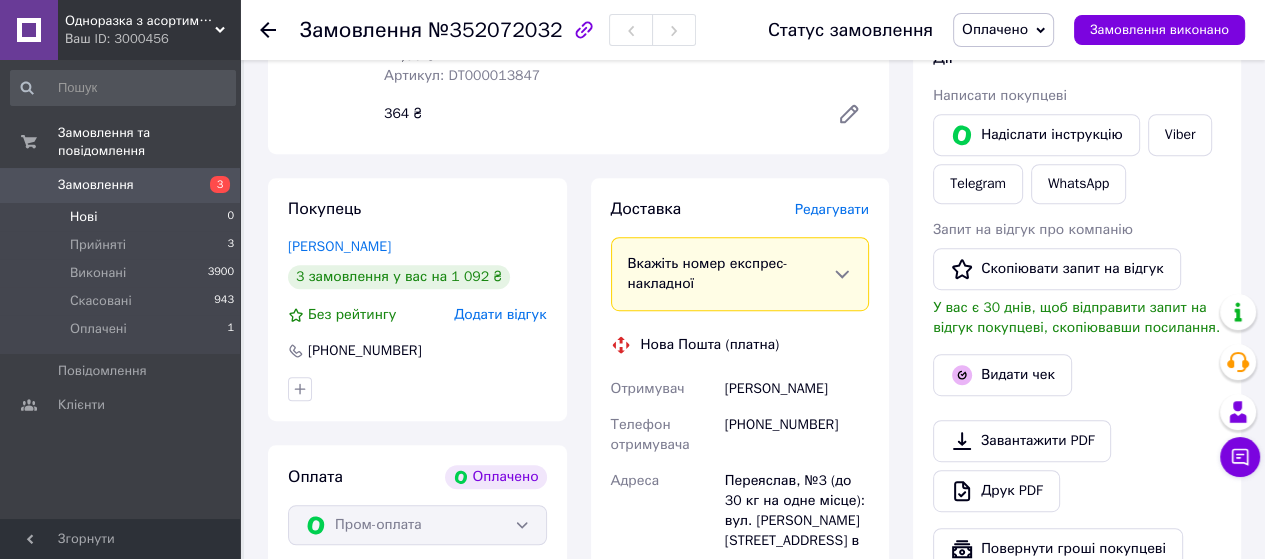 click on "Нові" at bounding box center (83, 217) 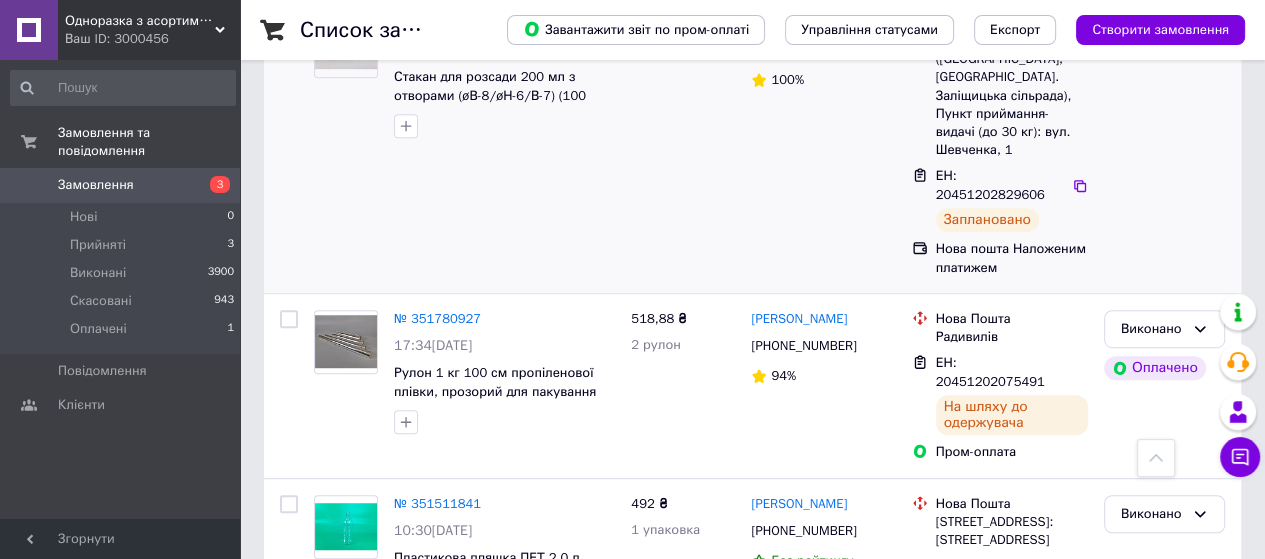 scroll, scrollTop: 1000, scrollLeft: 0, axis: vertical 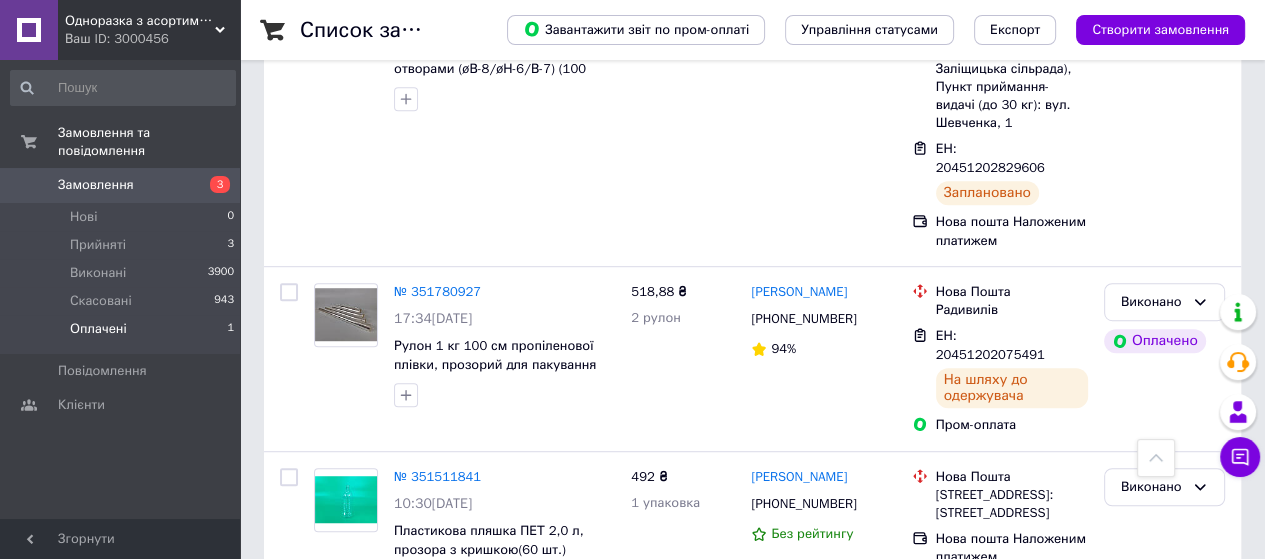 click on "Оплачені" at bounding box center (98, 329) 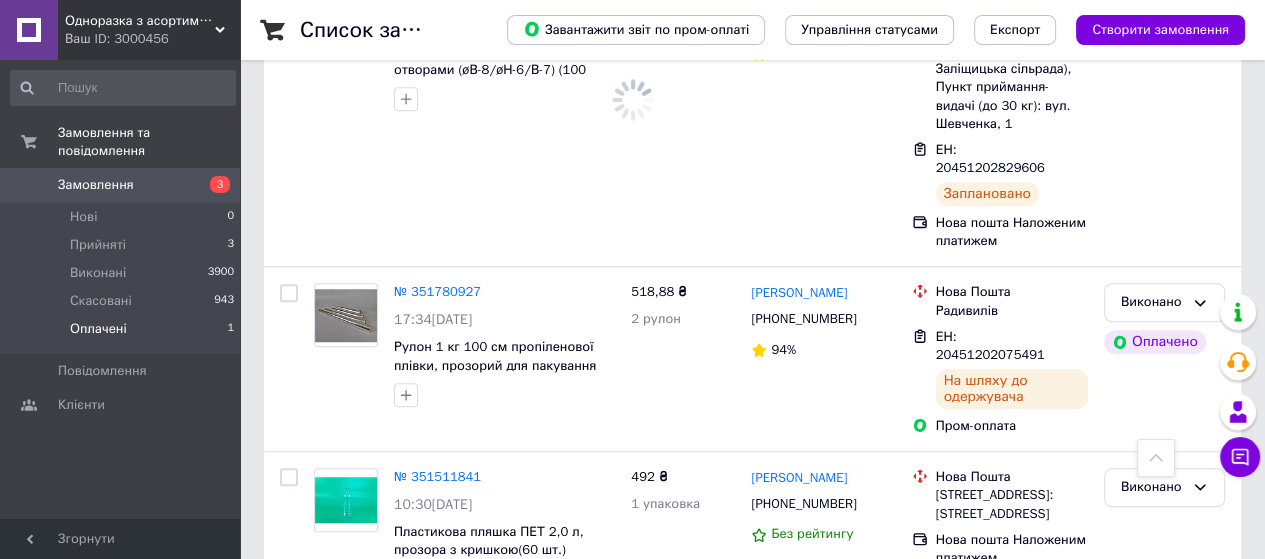 scroll, scrollTop: 0, scrollLeft: 0, axis: both 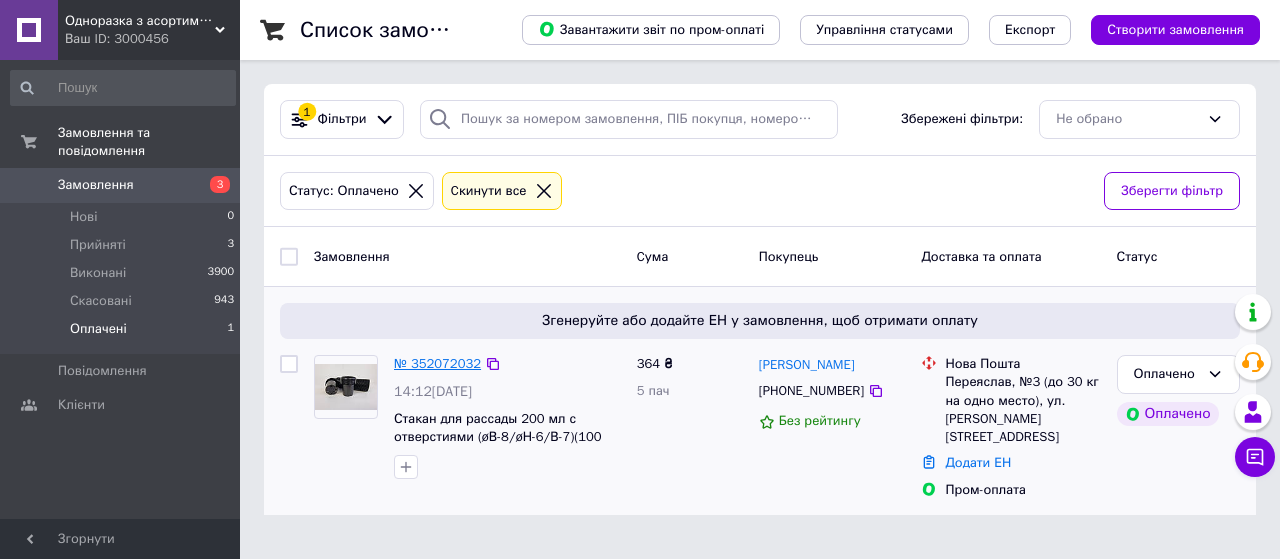 click on "№ 352072032" at bounding box center (437, 363) 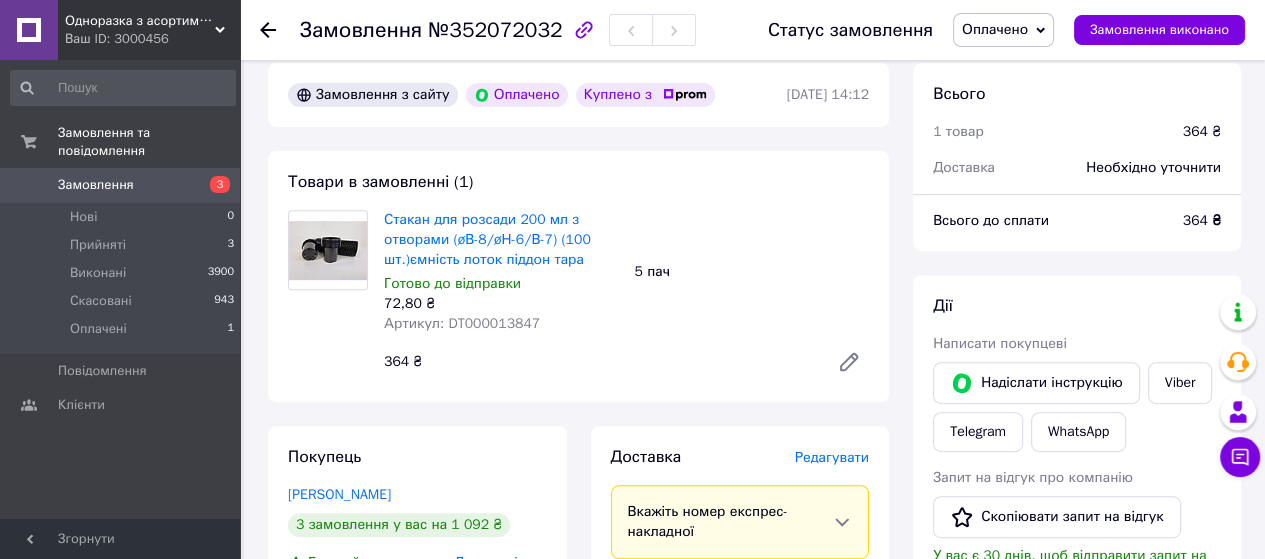 scroll, scrollTop: 633, scrollLeft: 0, axis: vertical 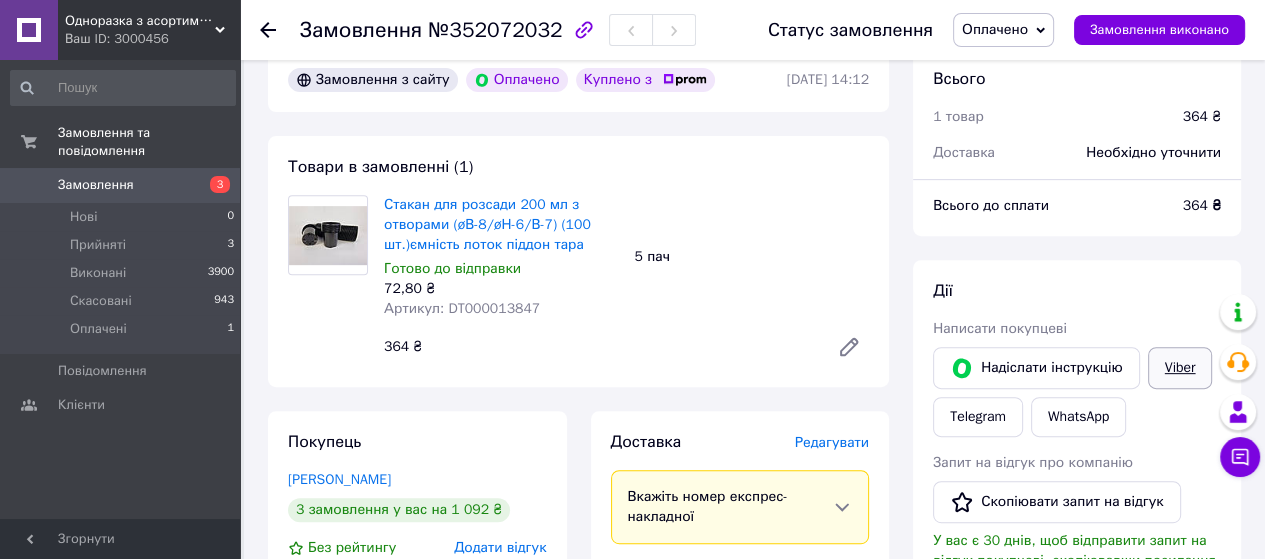 click on "Viber" at bounding box center (1180, 368) 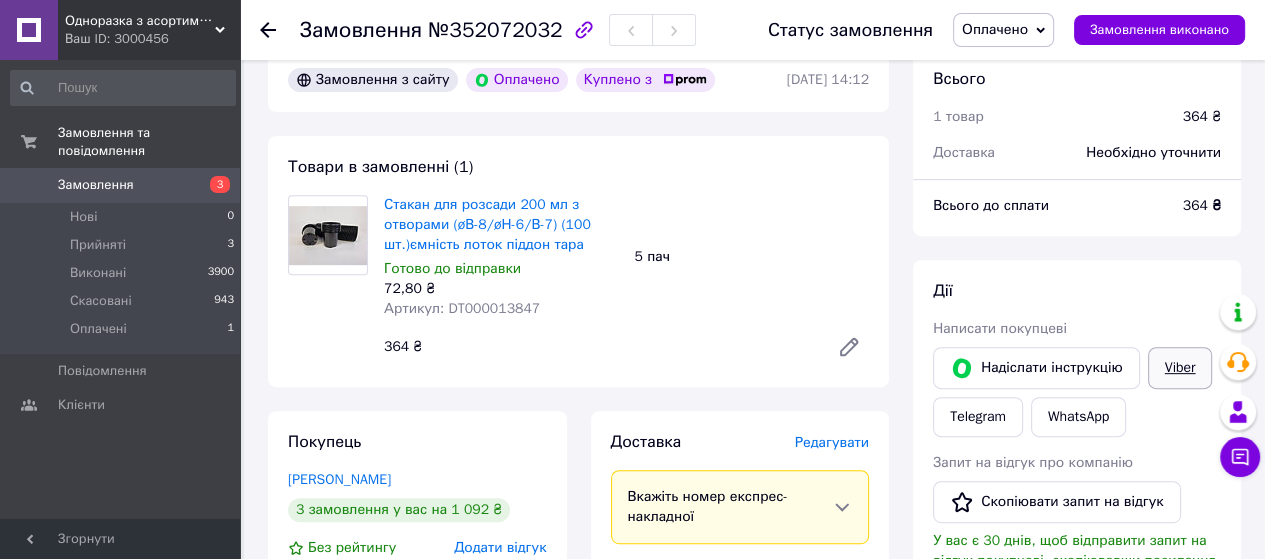 click on "Viber" at bounding box center (1180, 368) 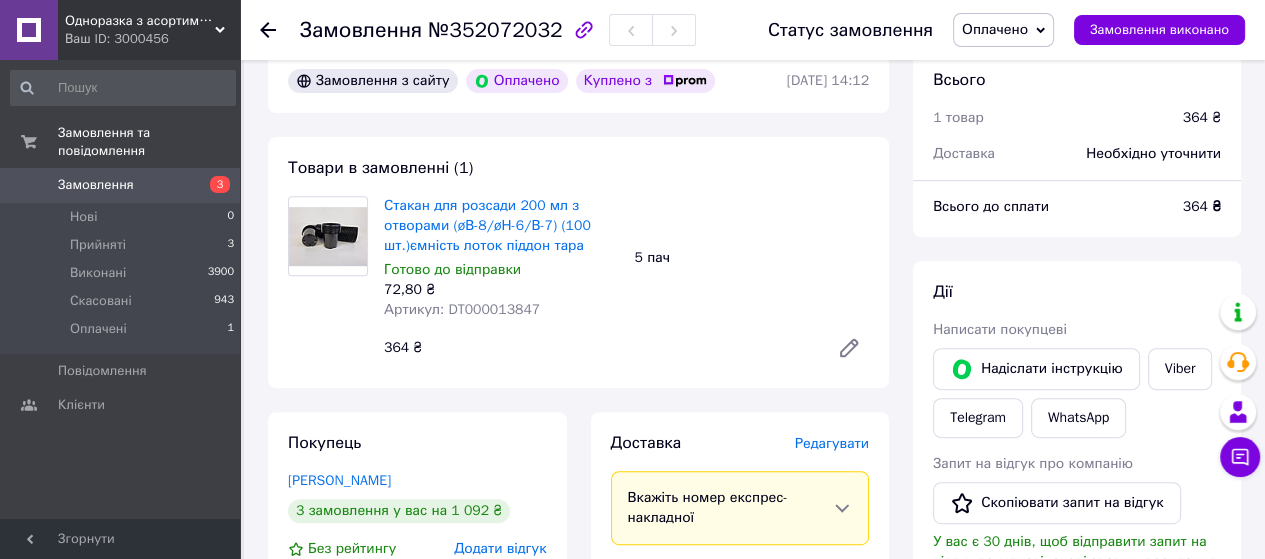 scroll, scrollTop: 666, scrollLeft: 0, axis: vertical 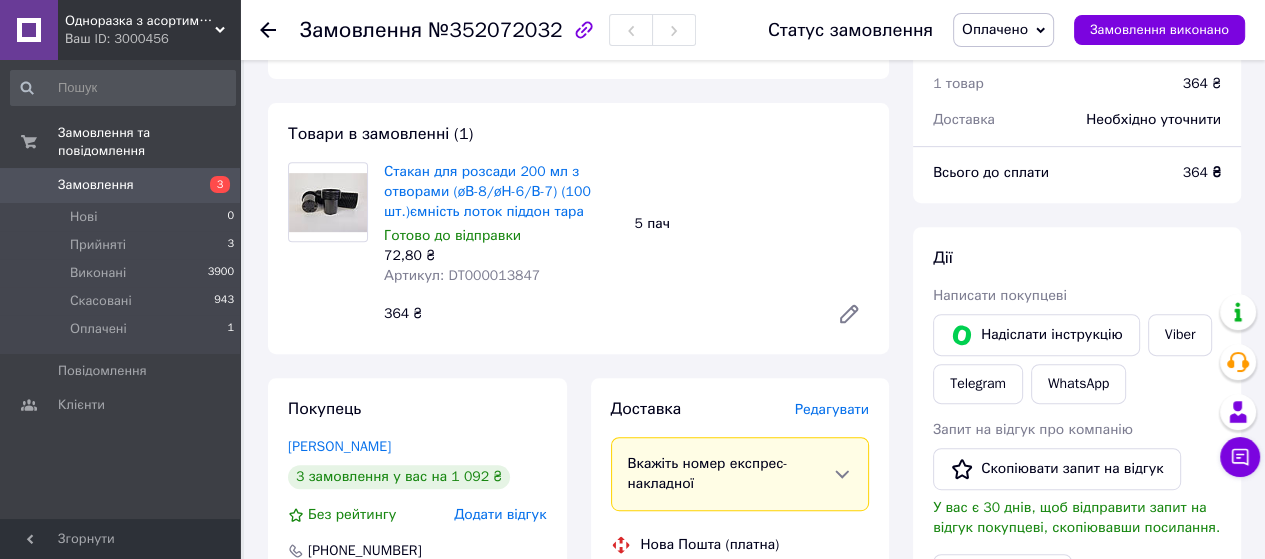 click 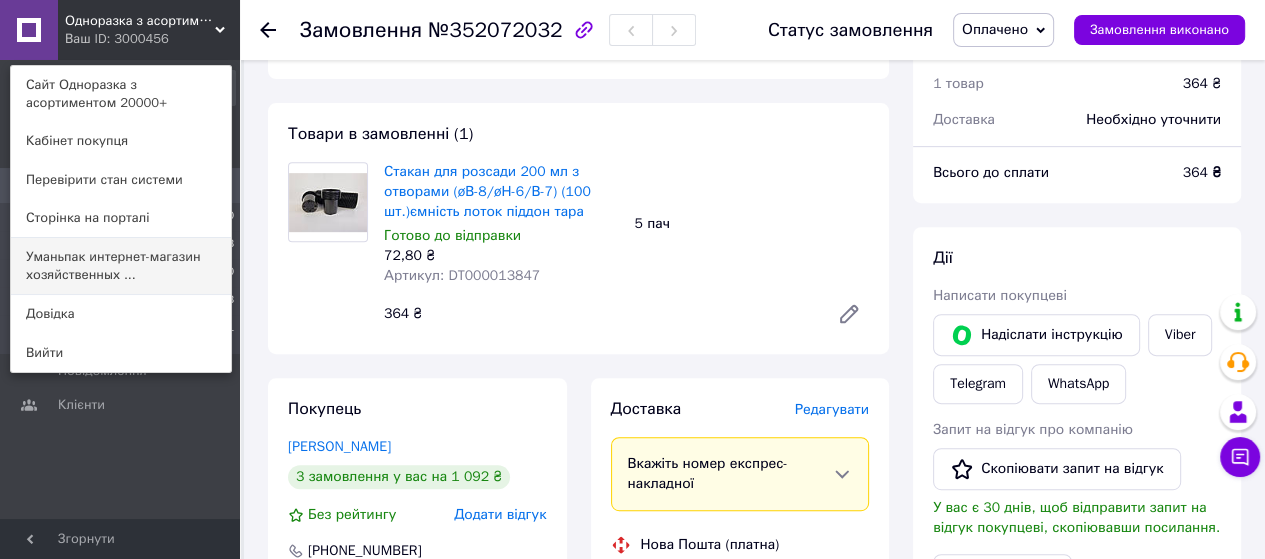 click on "Уманьпак интернет-магазин хозяйственных ..." at bounding box center (121, 266) 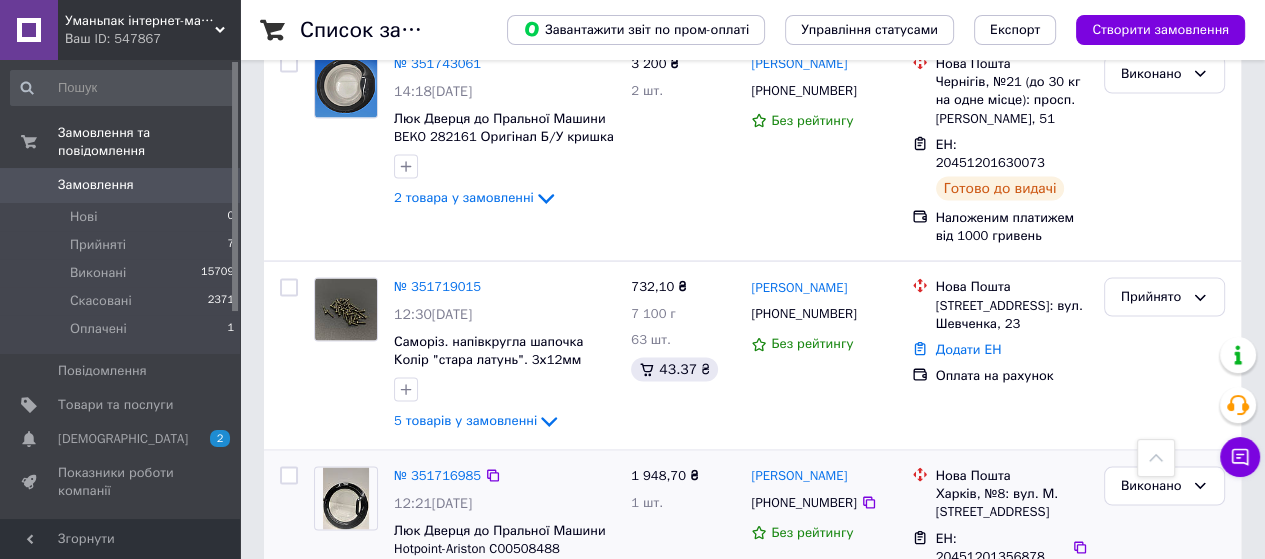 scroll, scrollTop: 3200, scrollLeft: 0, axis: vertical 